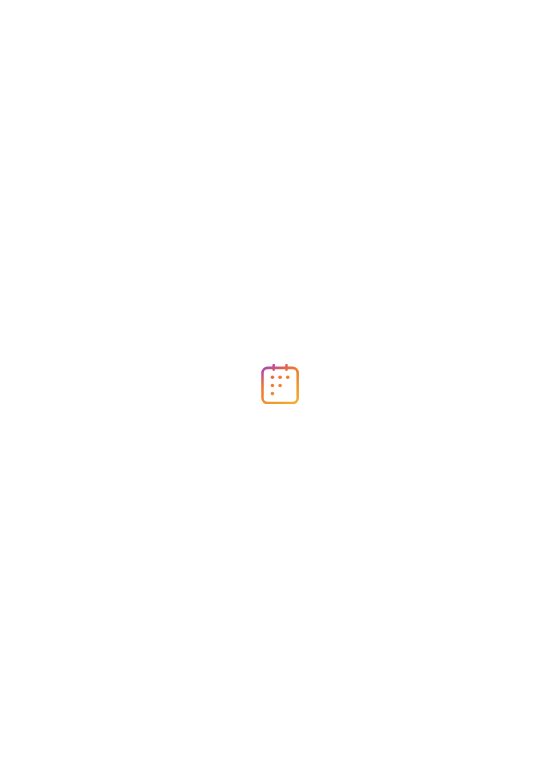 scroll, scrollTop: 0, scrollLeft: 0, axis: both 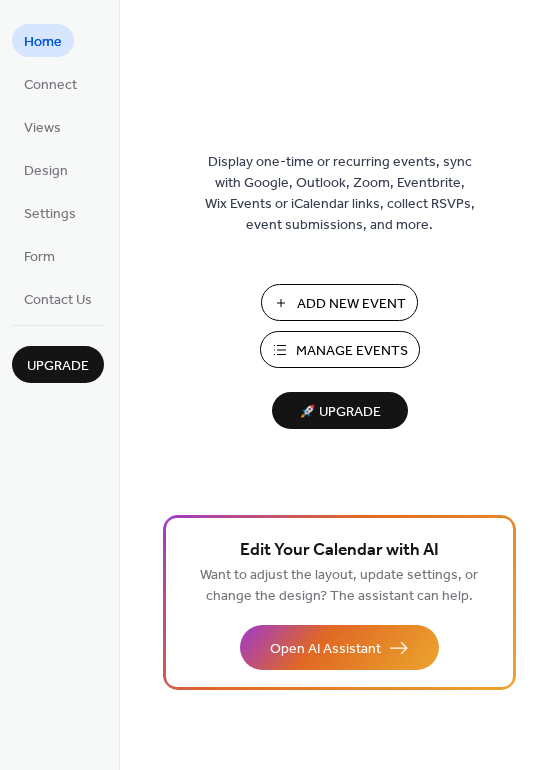 click on "Manage Events" at bounding box center [352, 351] 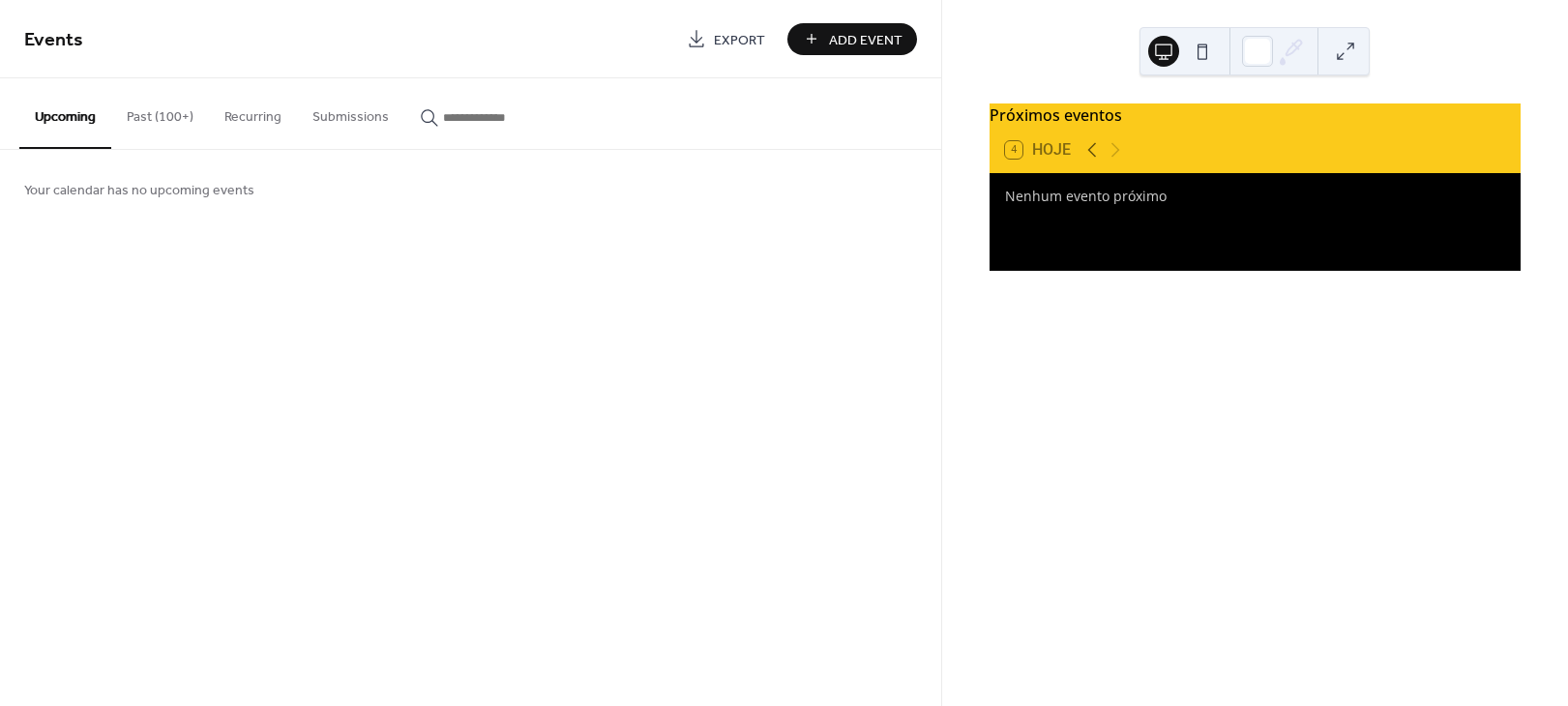 scroll, scrollTop: 0, scrollLeft: 0, axis: both 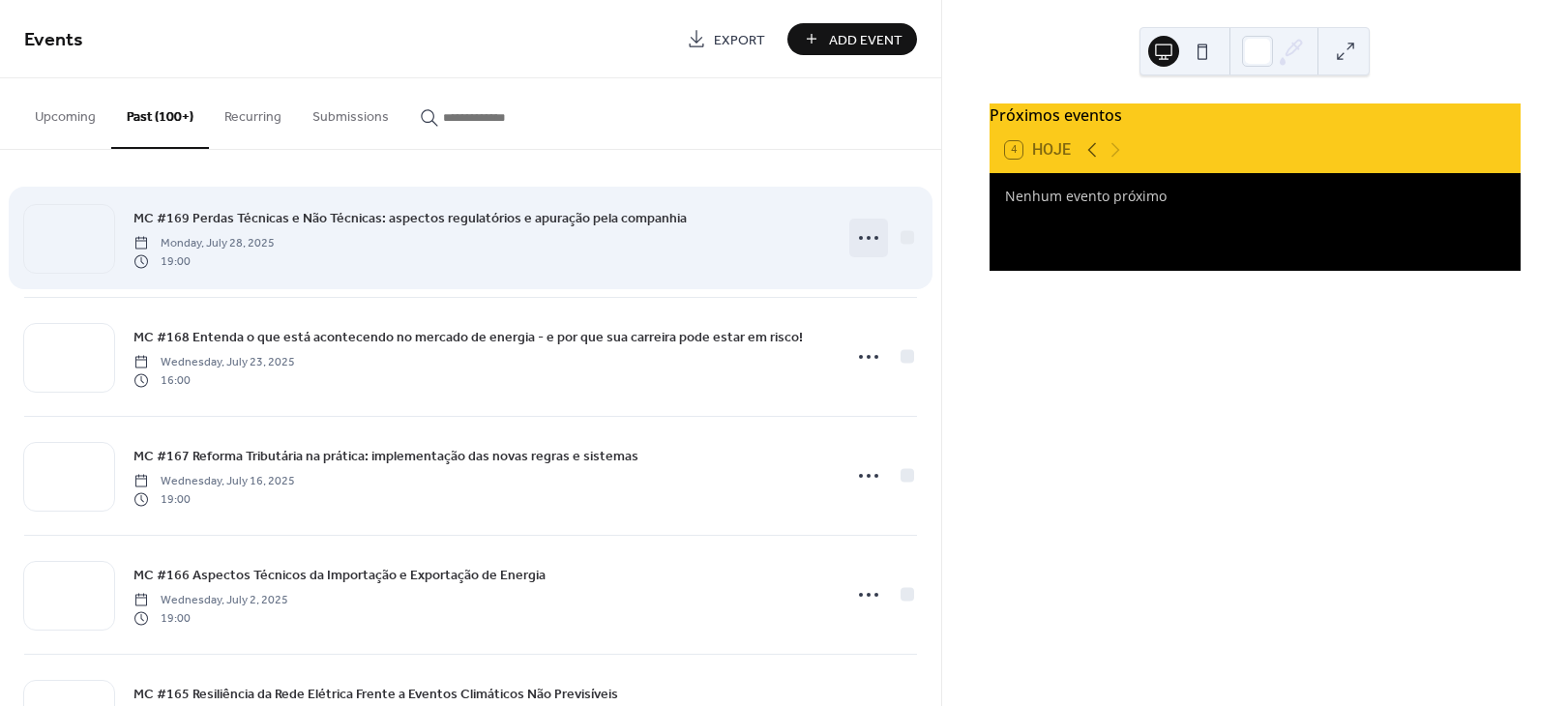 click 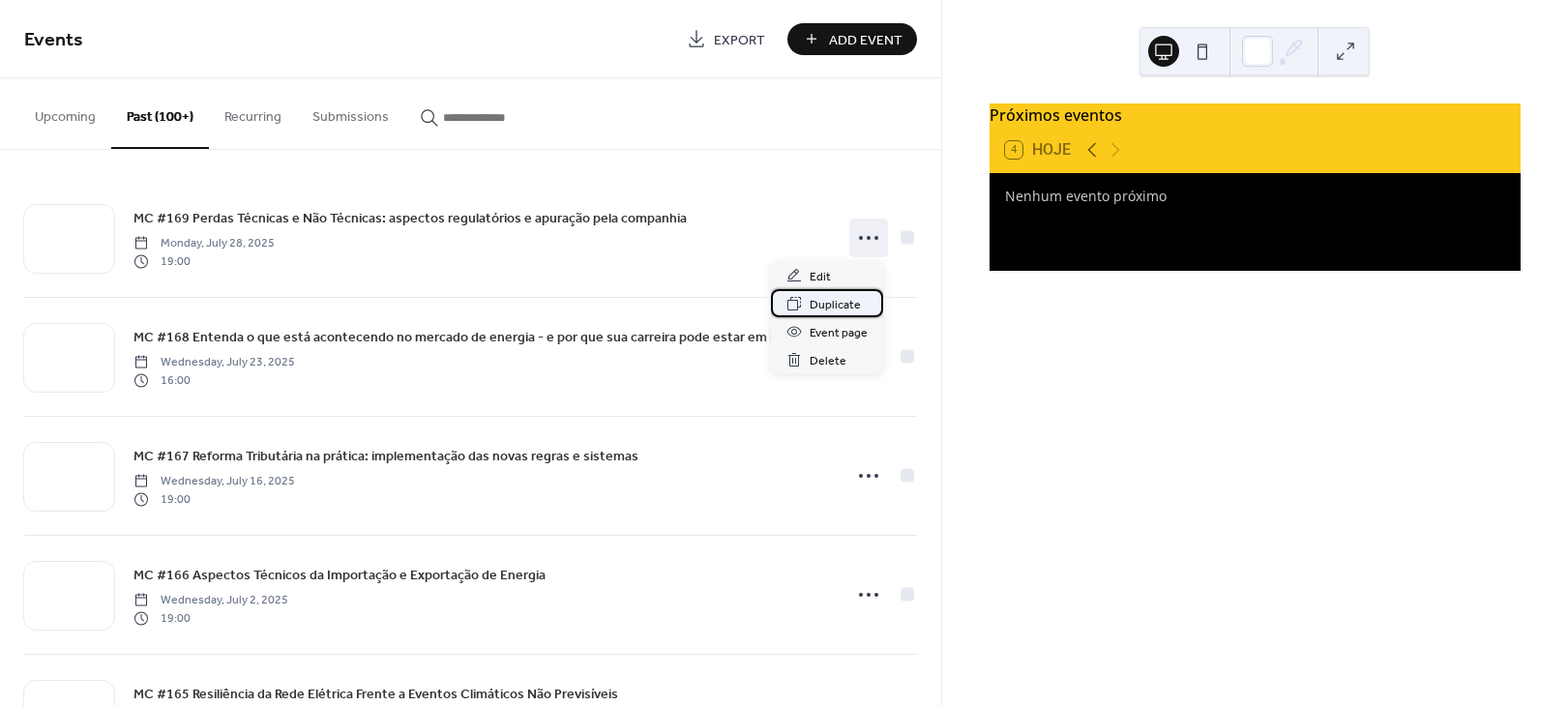 click on "Duplicate" at bounding box center (835, 305) 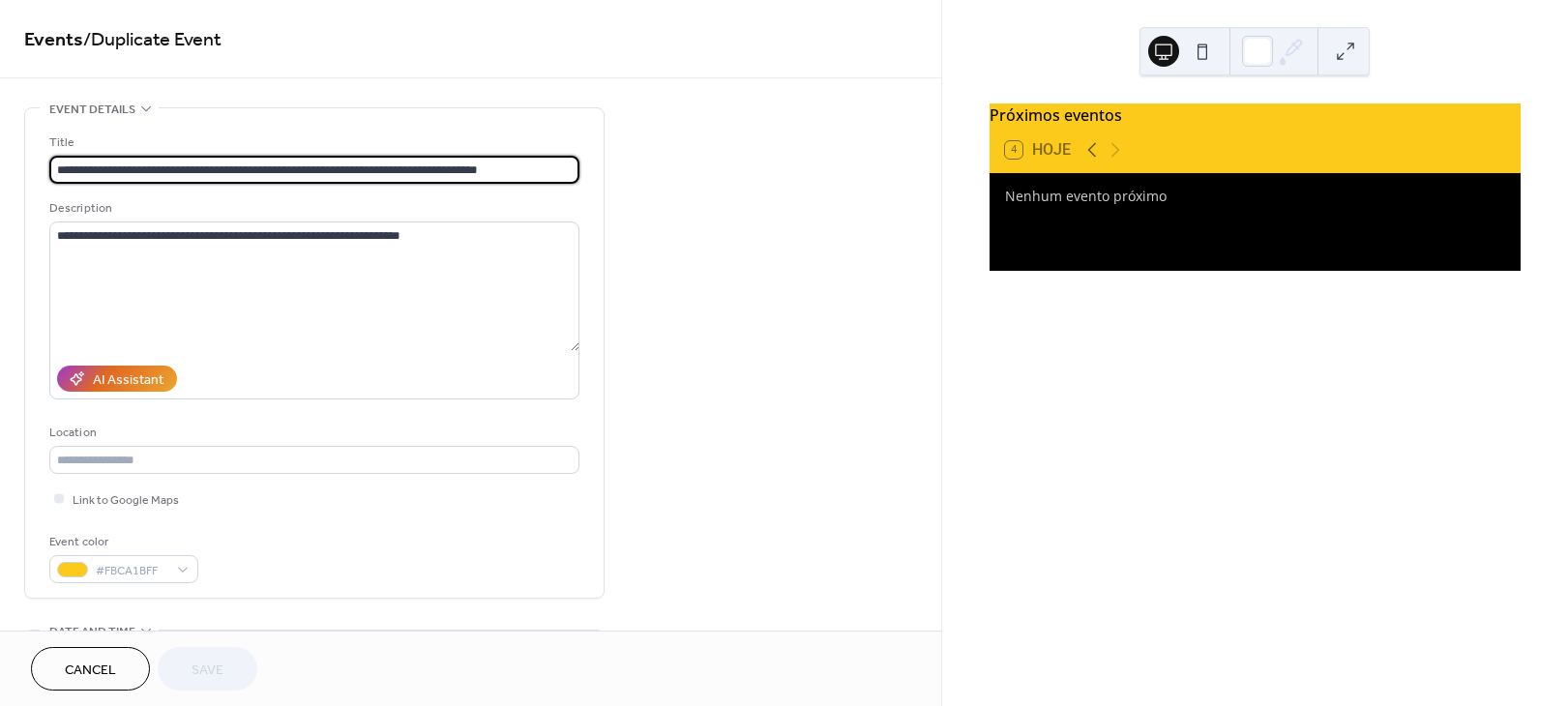 click on "**********" at bounding box center (314, 169) 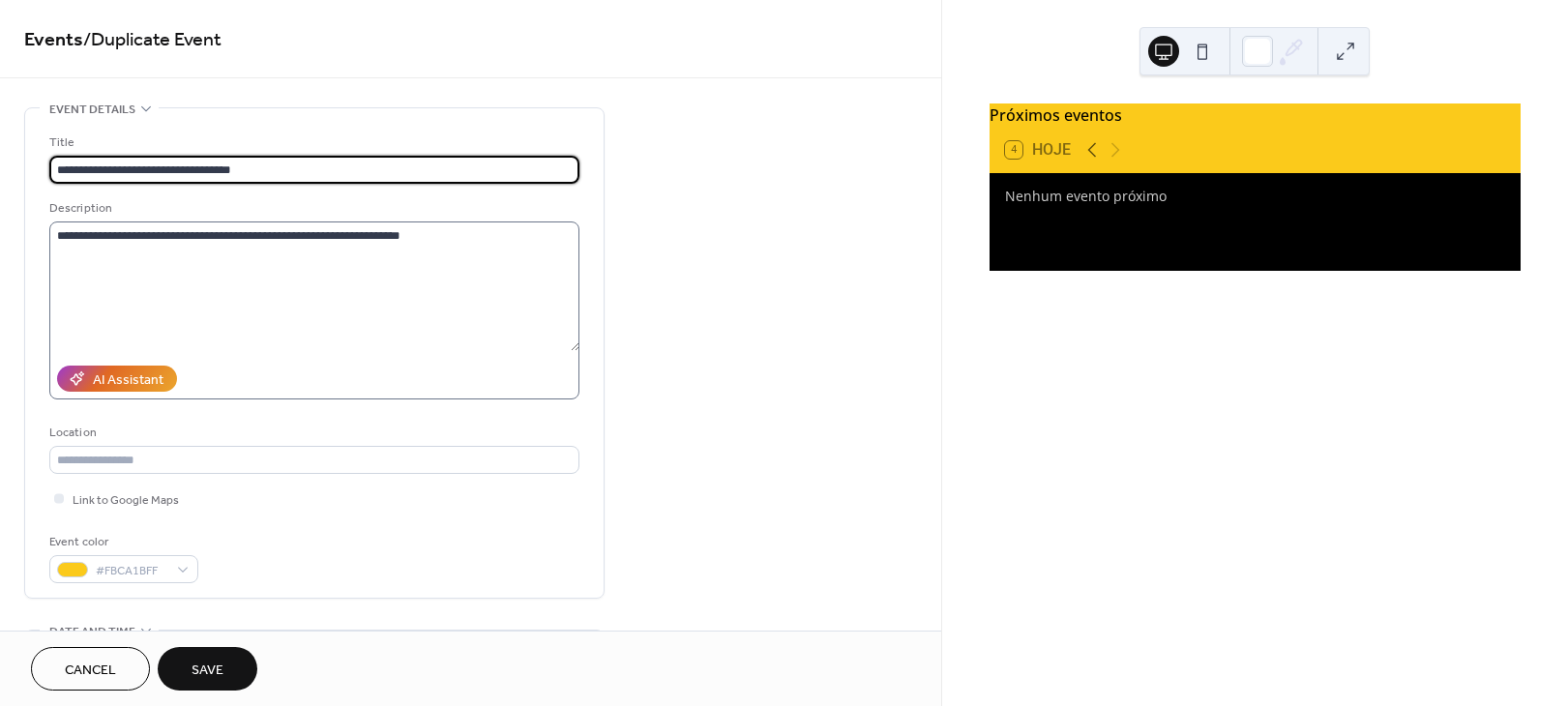 type on "**********" 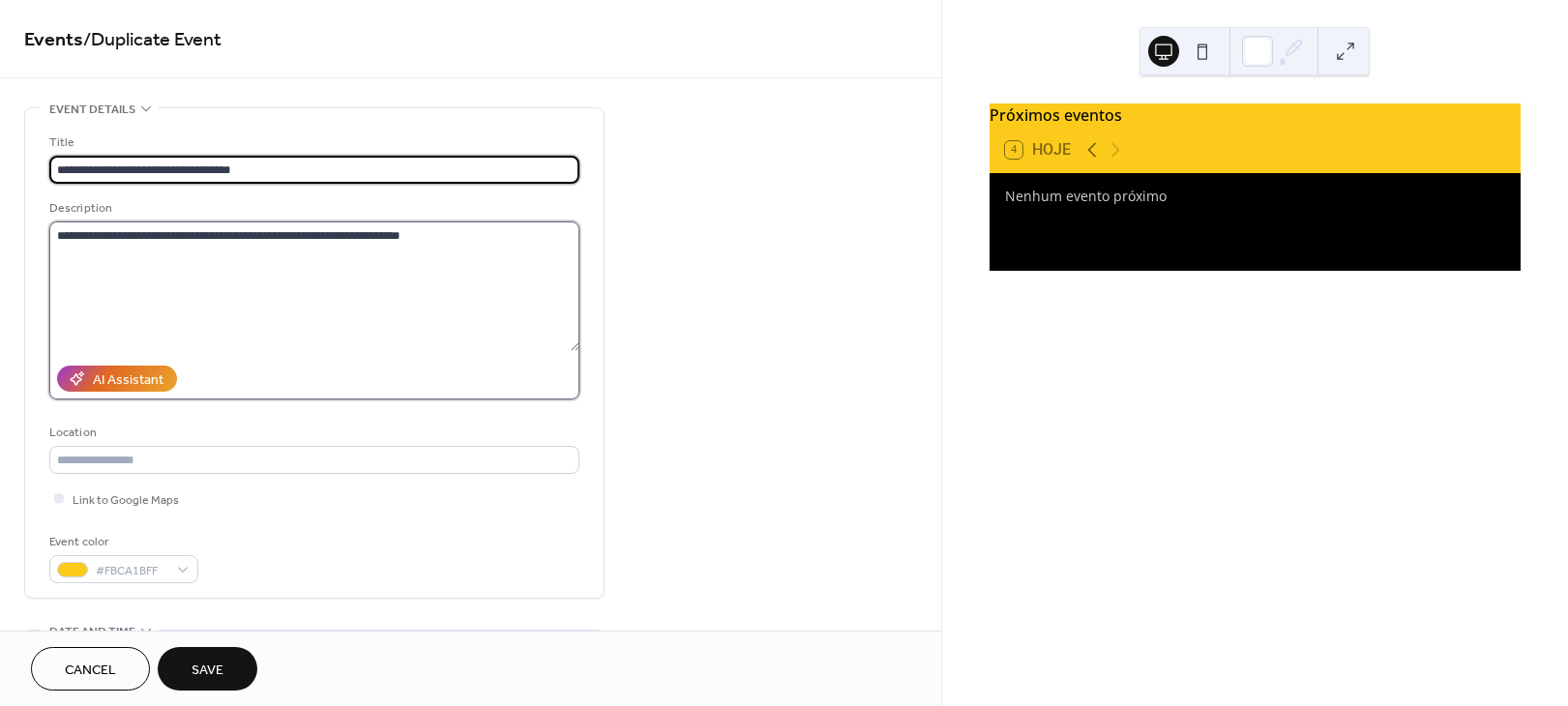 click on "**********" at bounding box center (314, 286) 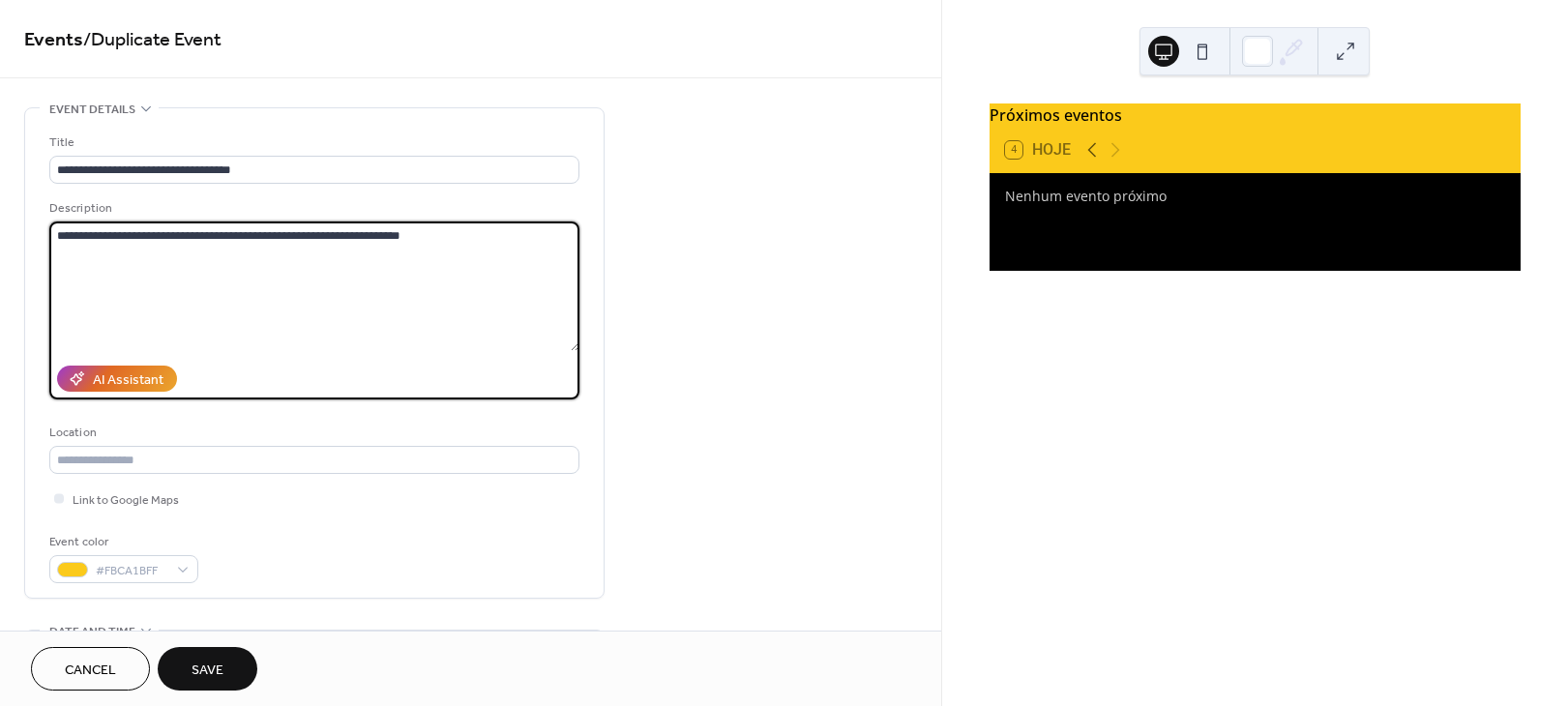 click on "**********" at bounding box center [314, 286] 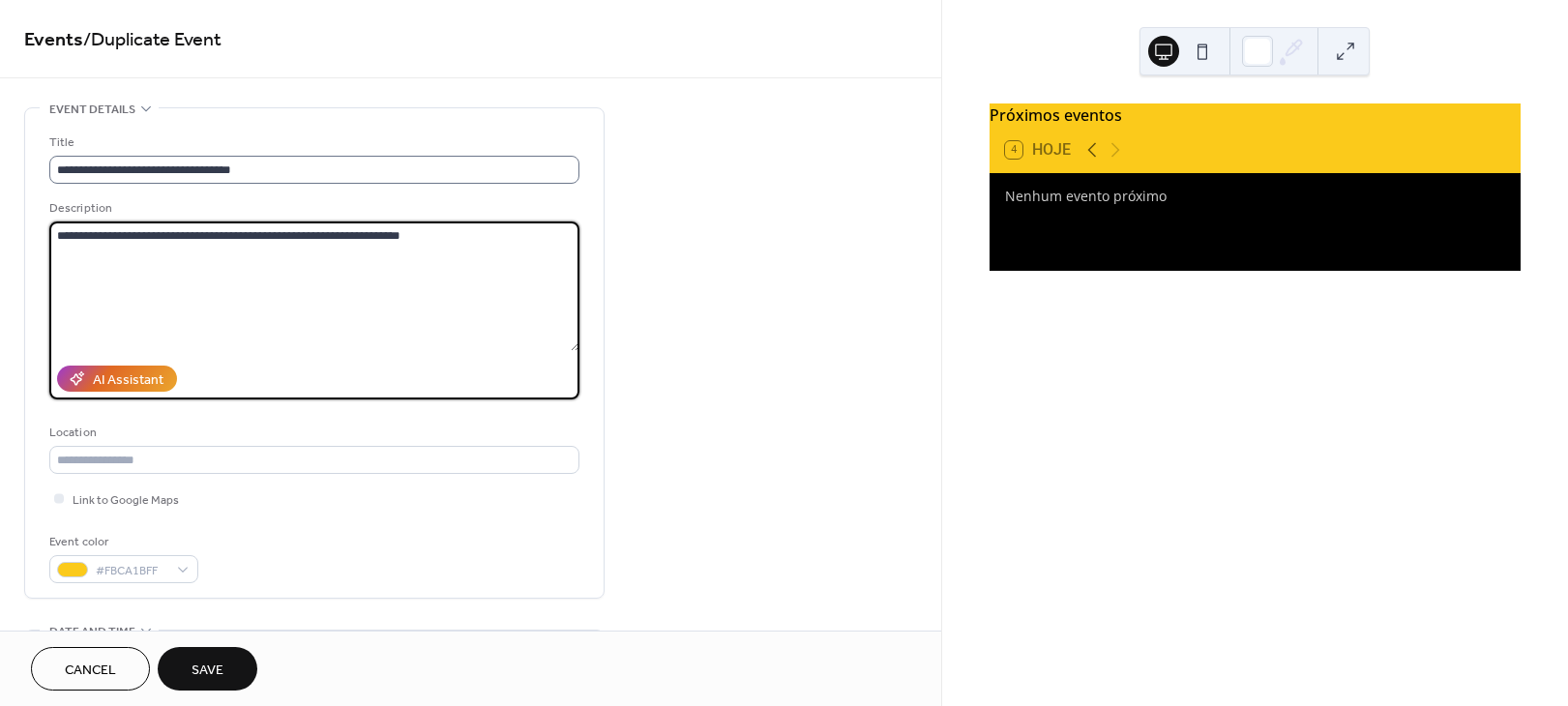 type on "**********" 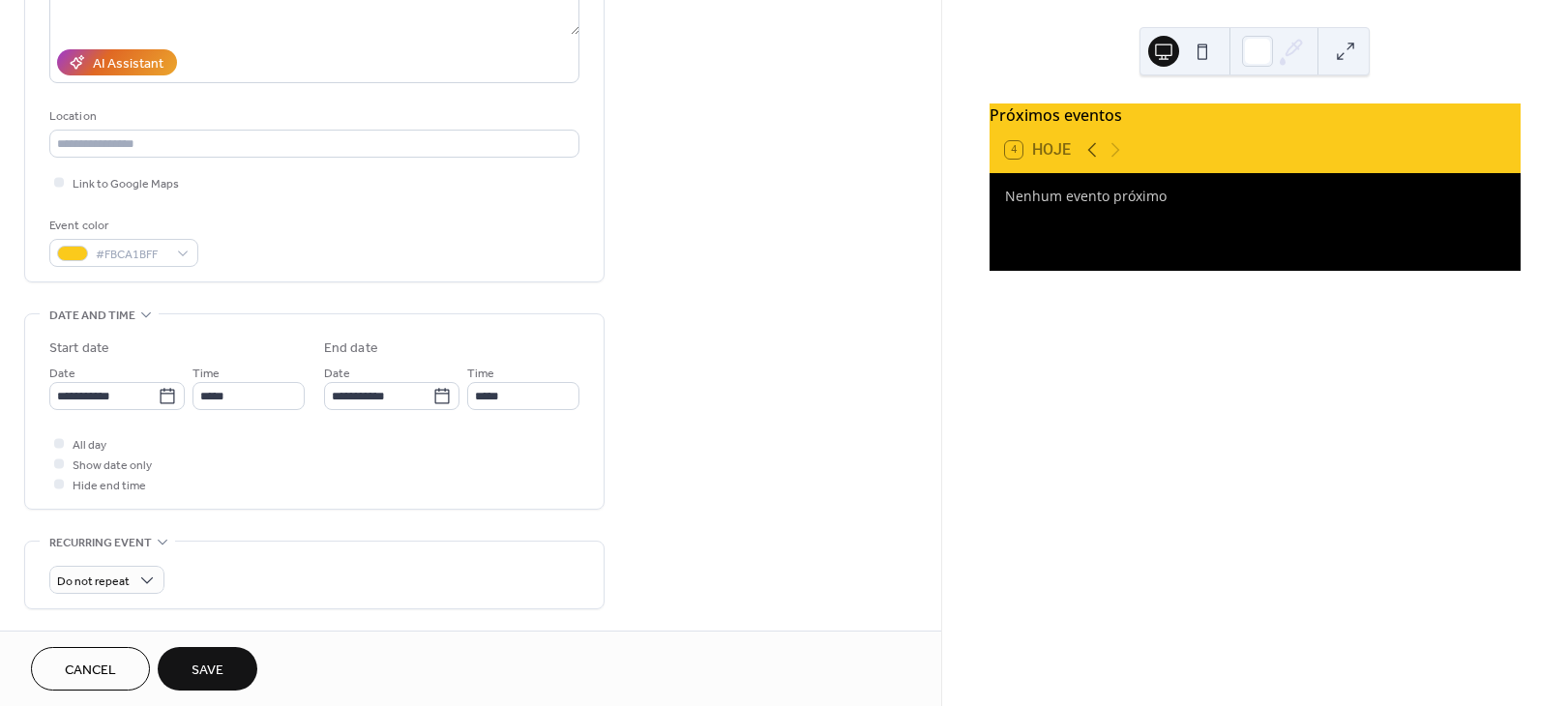 scroll, scrollTop: 341, scrollLeft: 0, axis: vertical 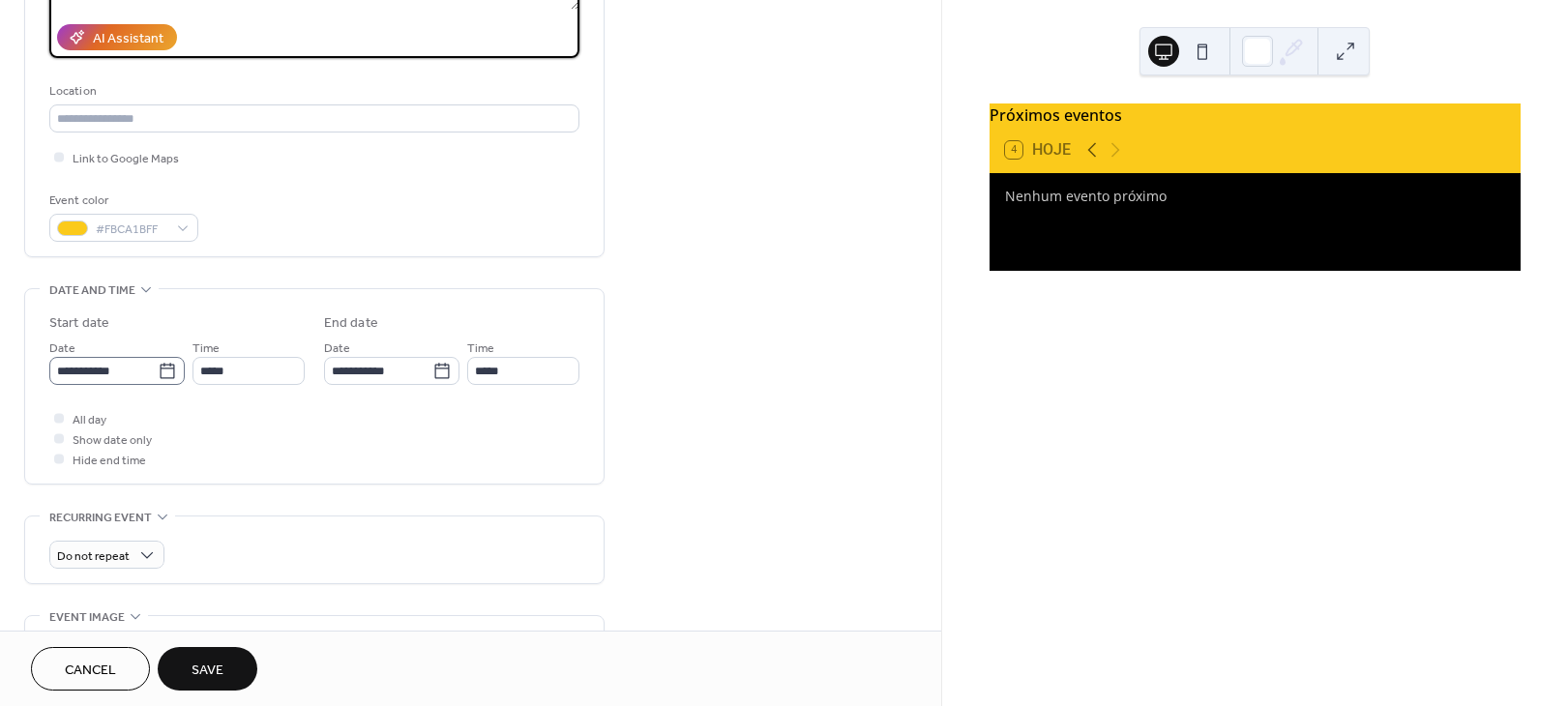 click 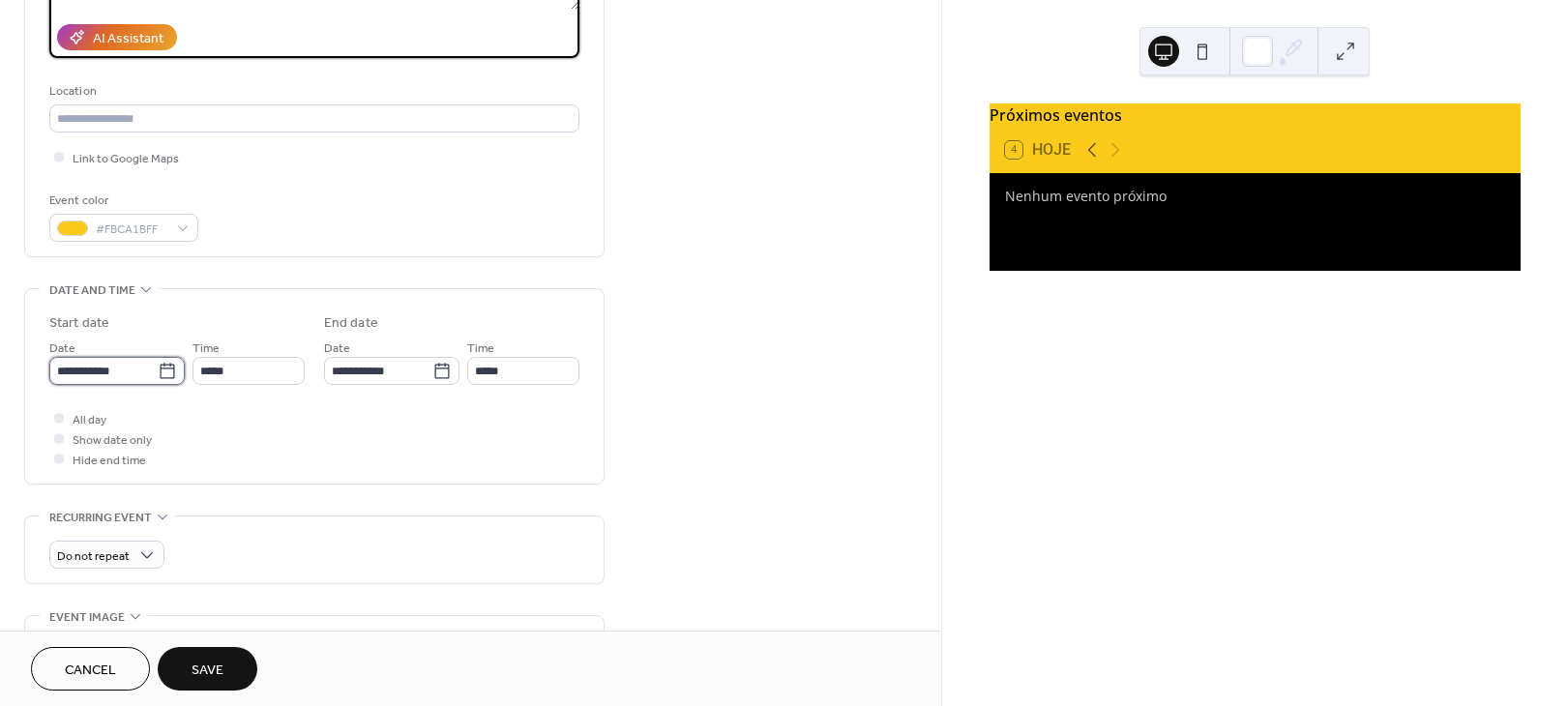 click on "**********" at bounding box center (104, 370) 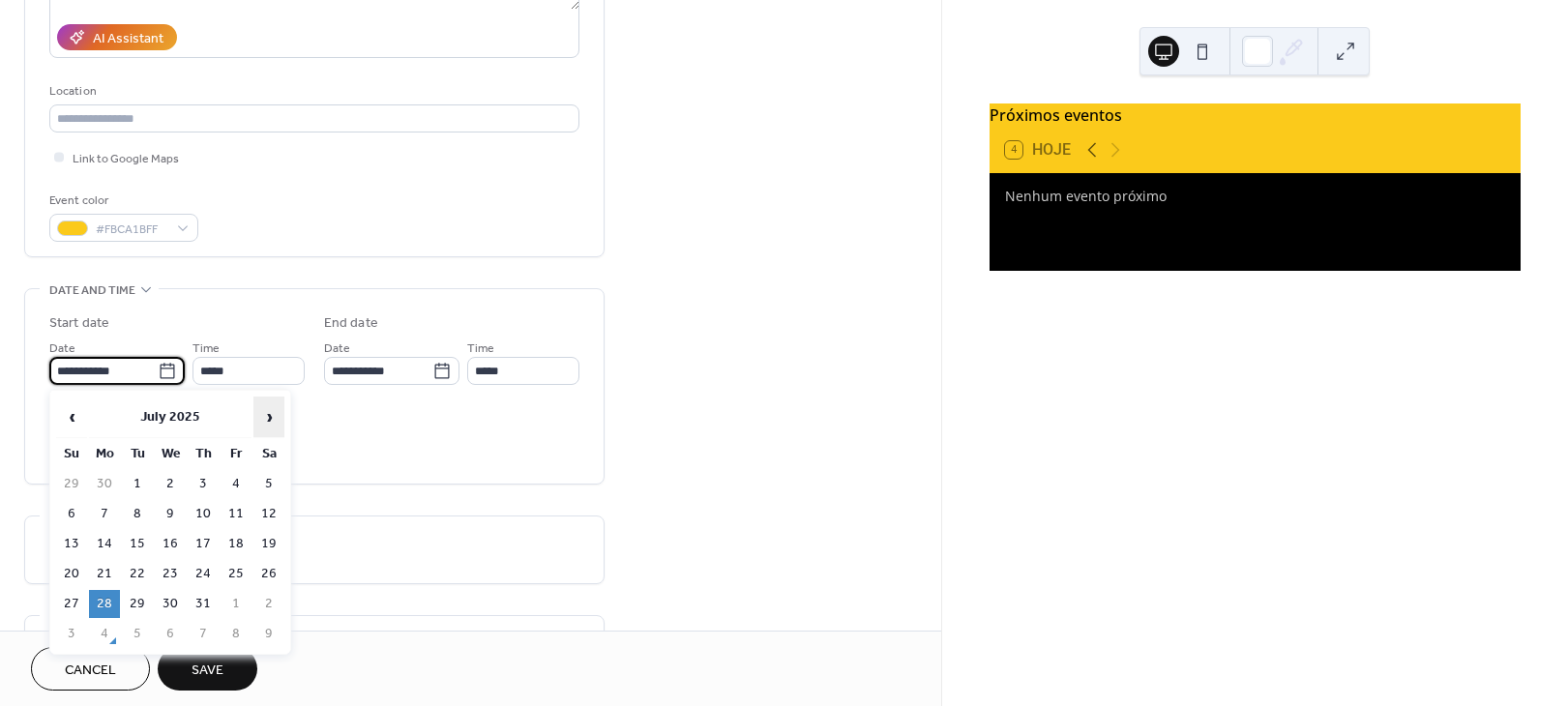 click on "›" at bounding box center [269, 417] 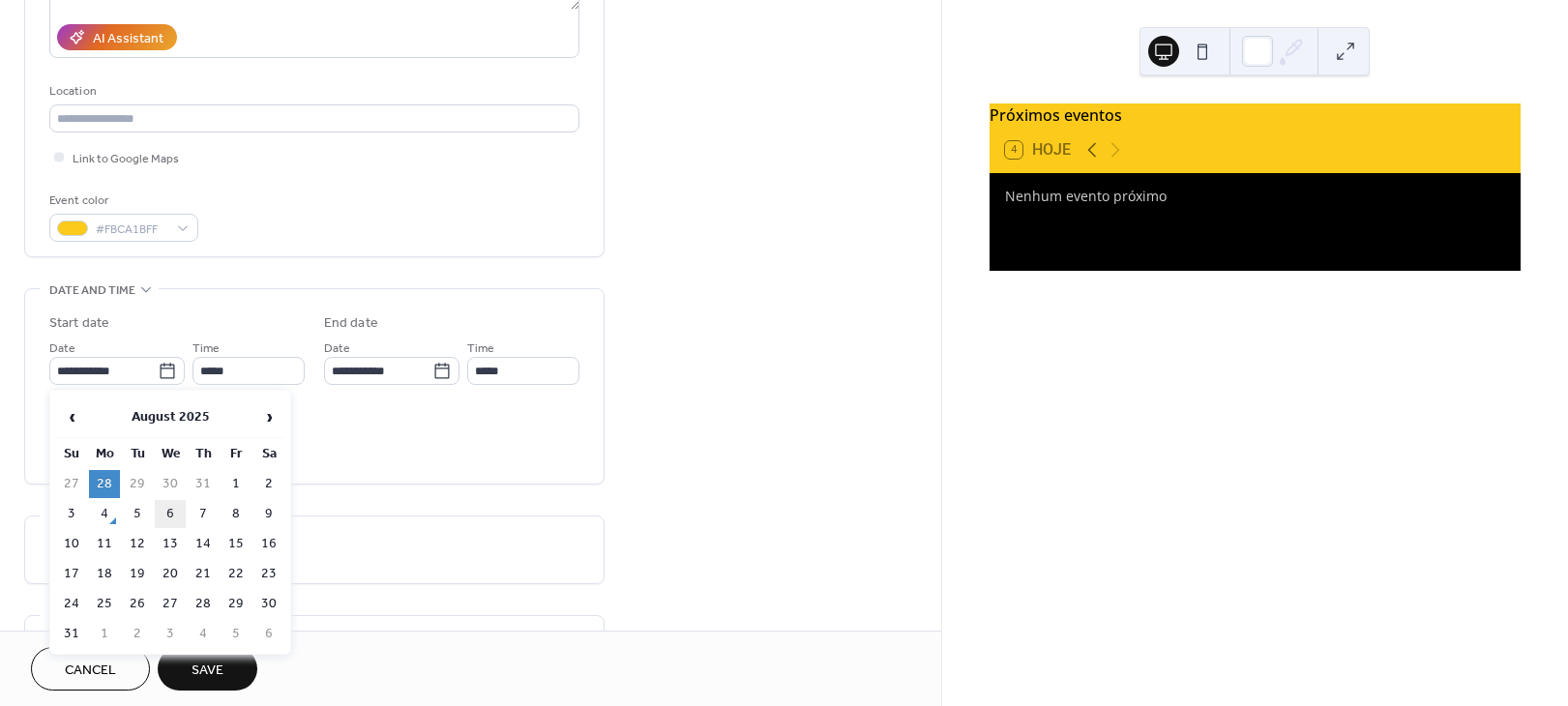 click on "6" at bounding box center [170, 514] 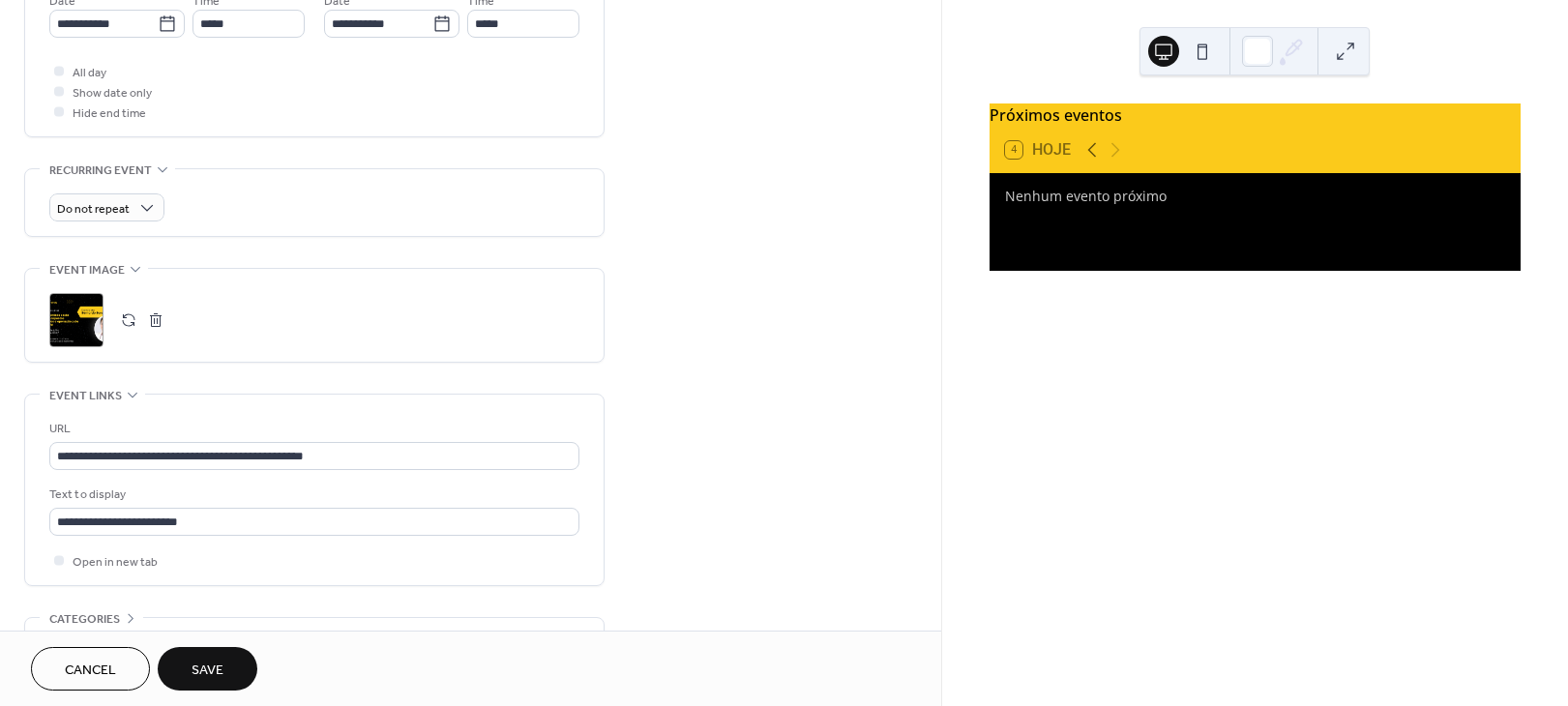 scroll, scrollTop: 807, scrollLeft: 0, axis: vertical 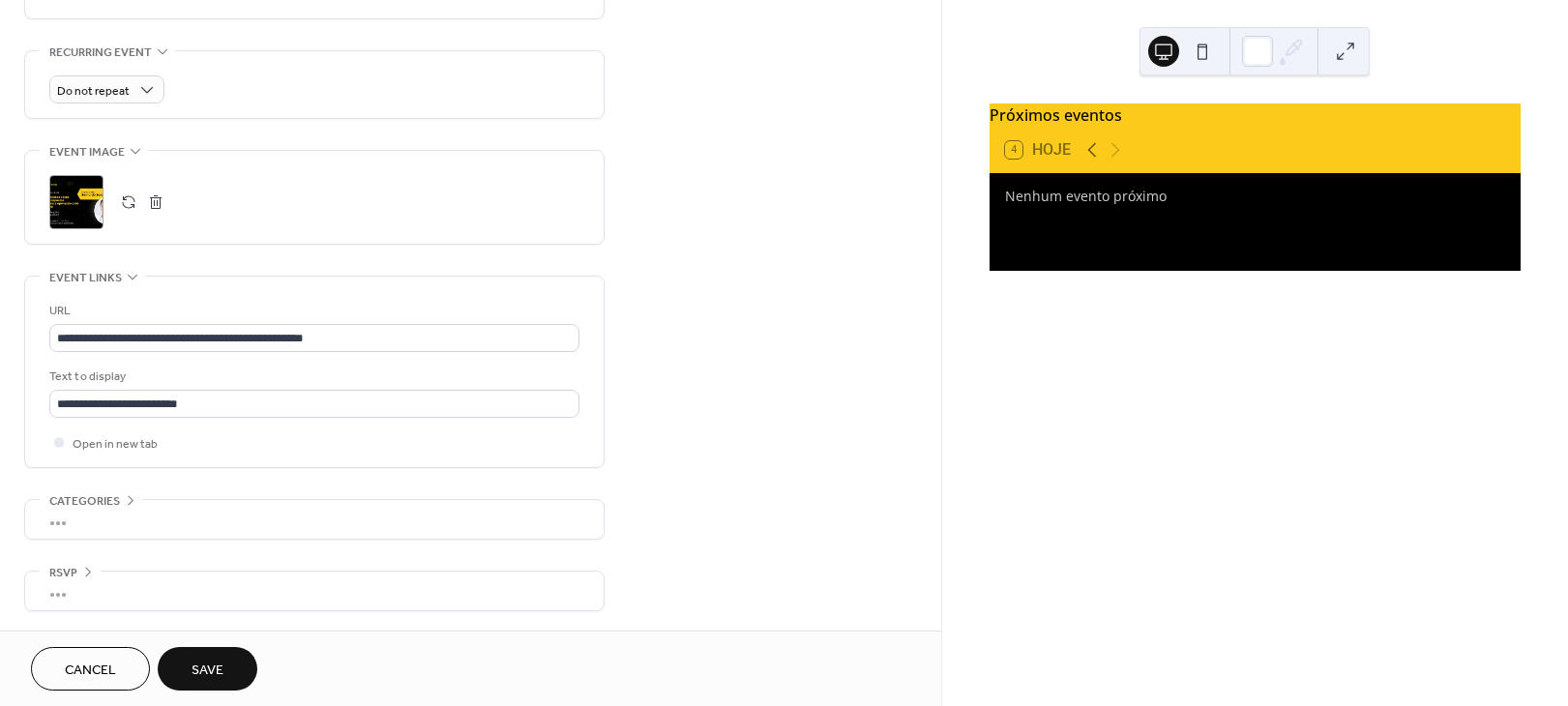 click at bounding box center [129, 202] 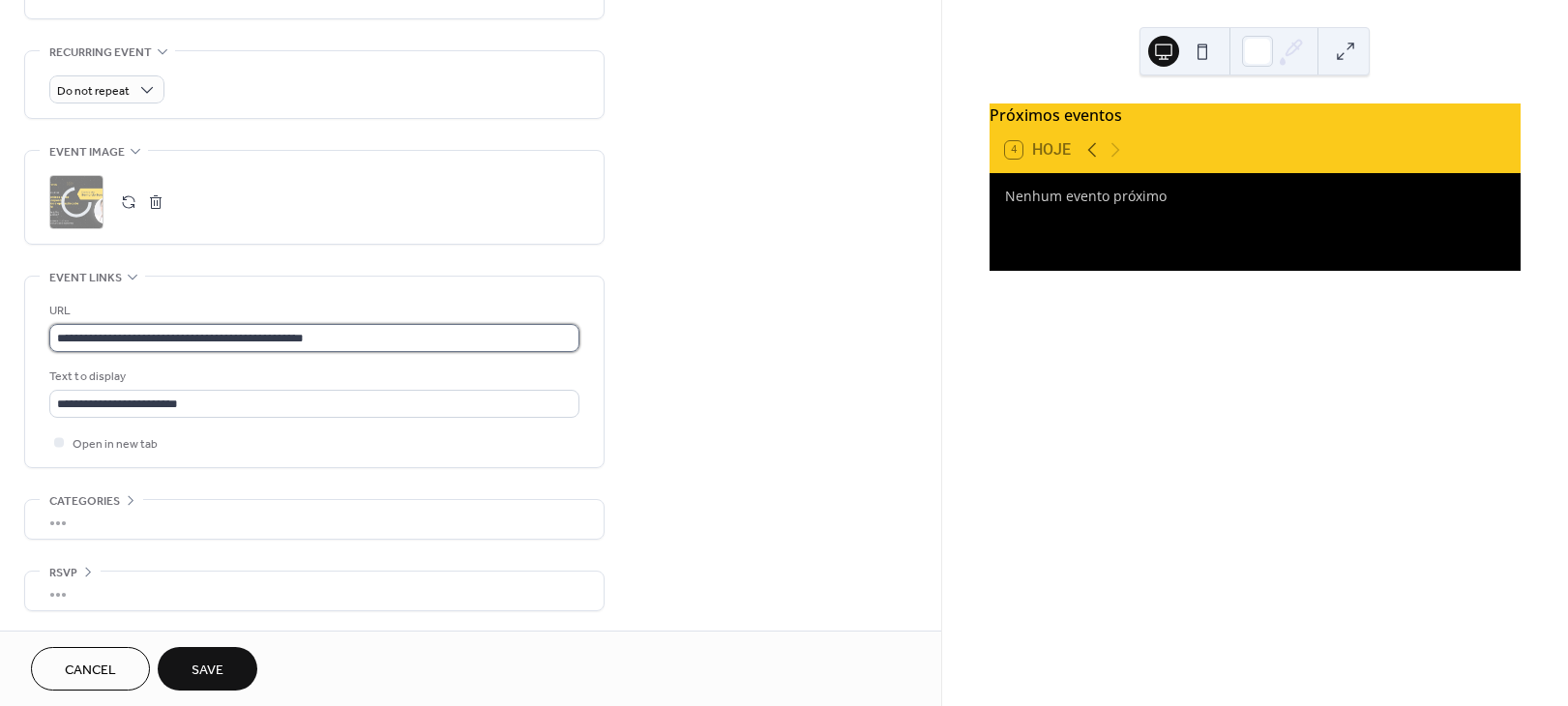 click on "**********" at bounding box center [314, 338] 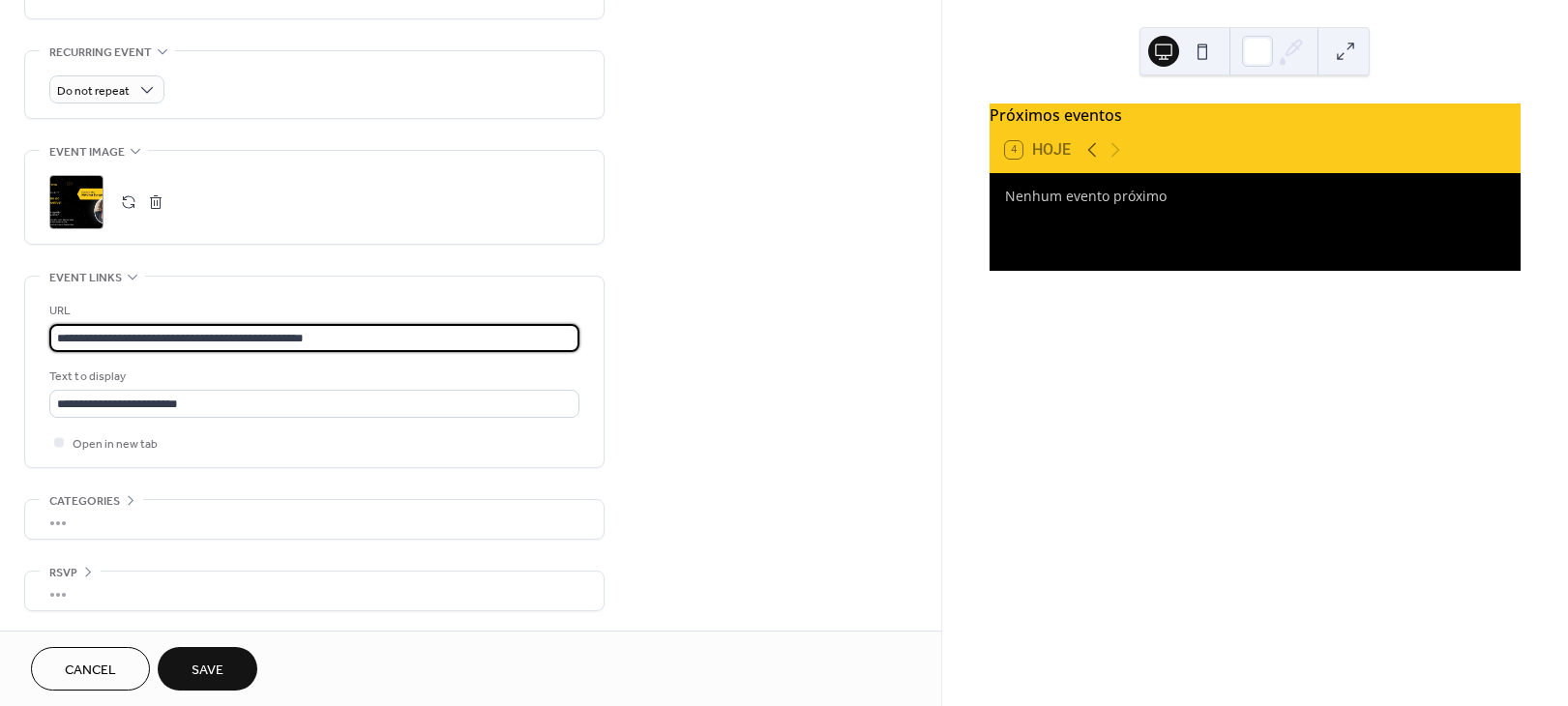 type on "**********" 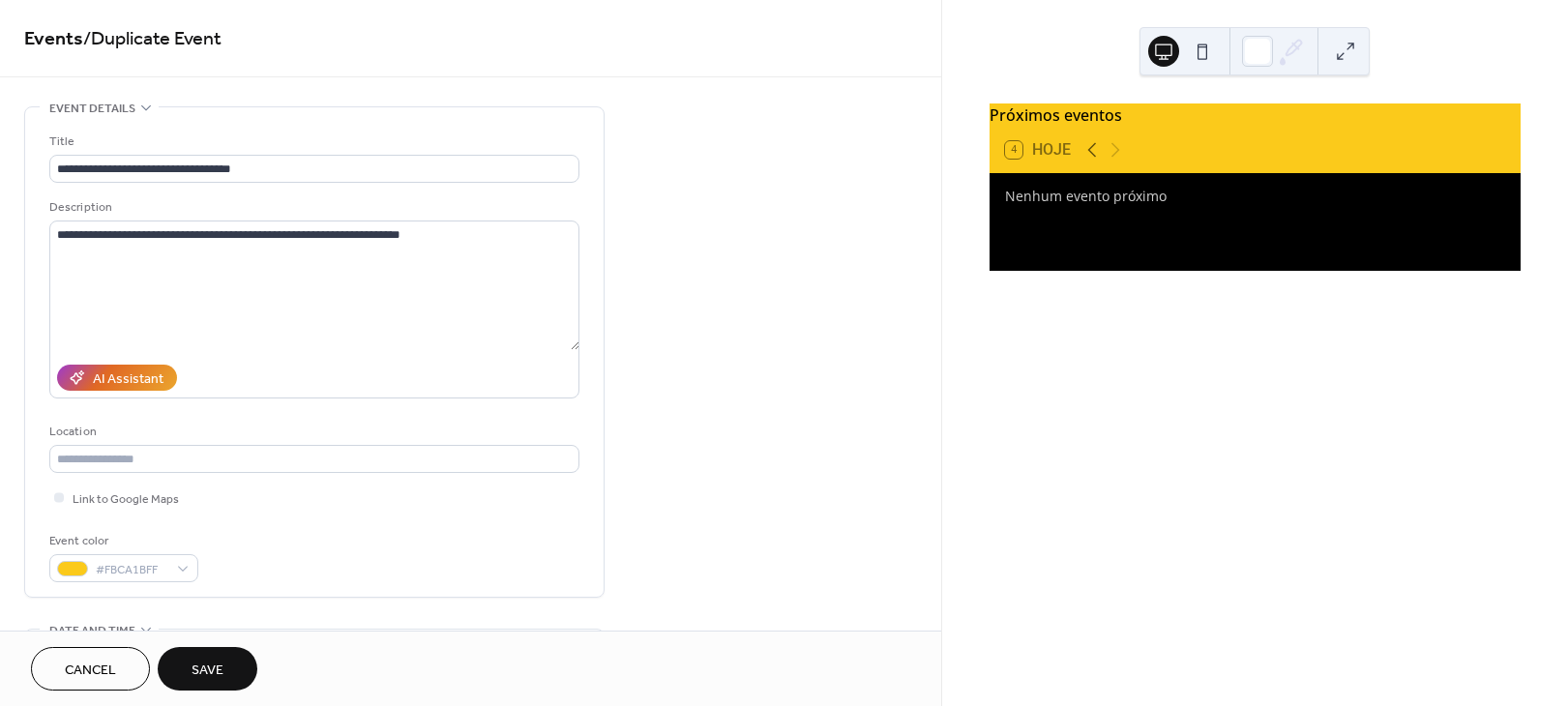scroll, scrollTop: 0, scrollLeft: 0, axis: both 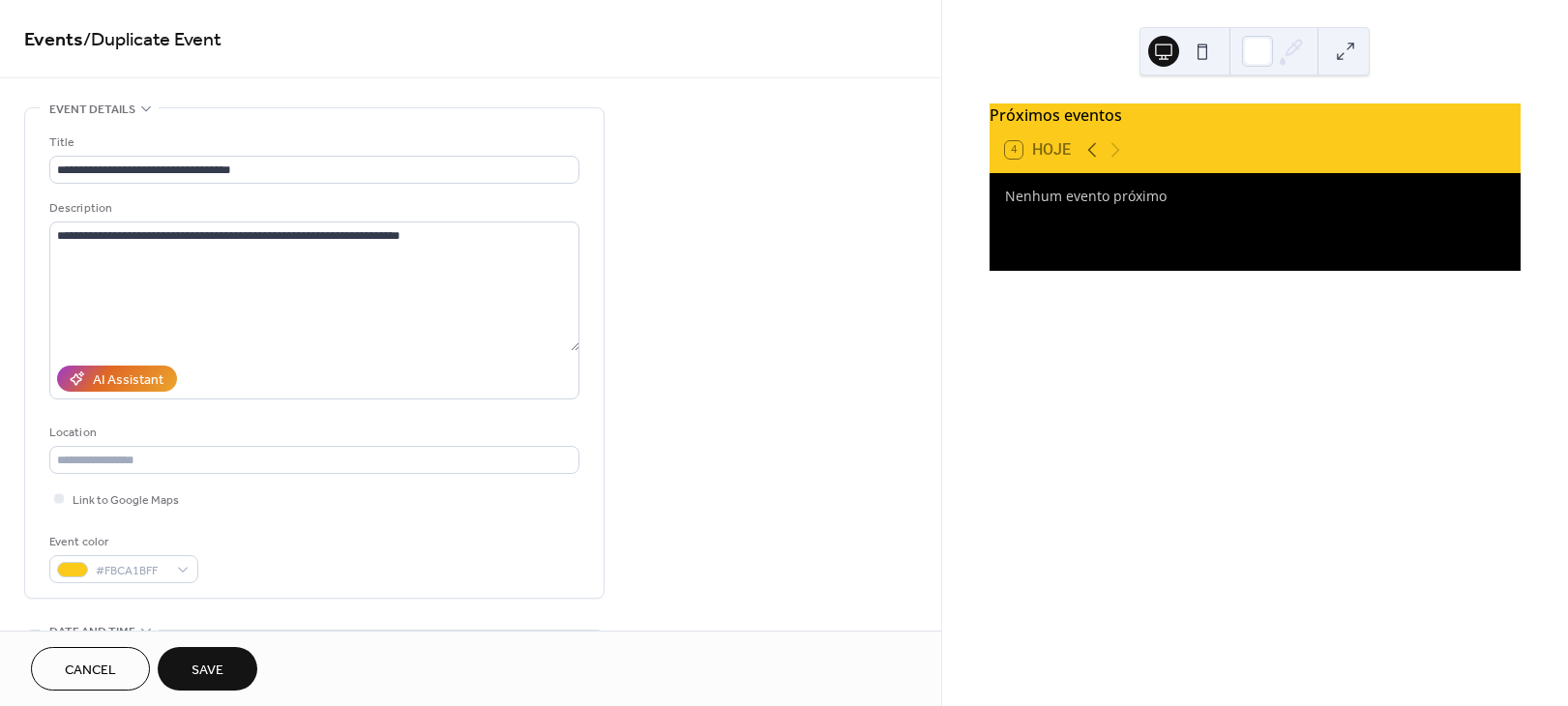 click on "Save" at bounding box center (207, 670) 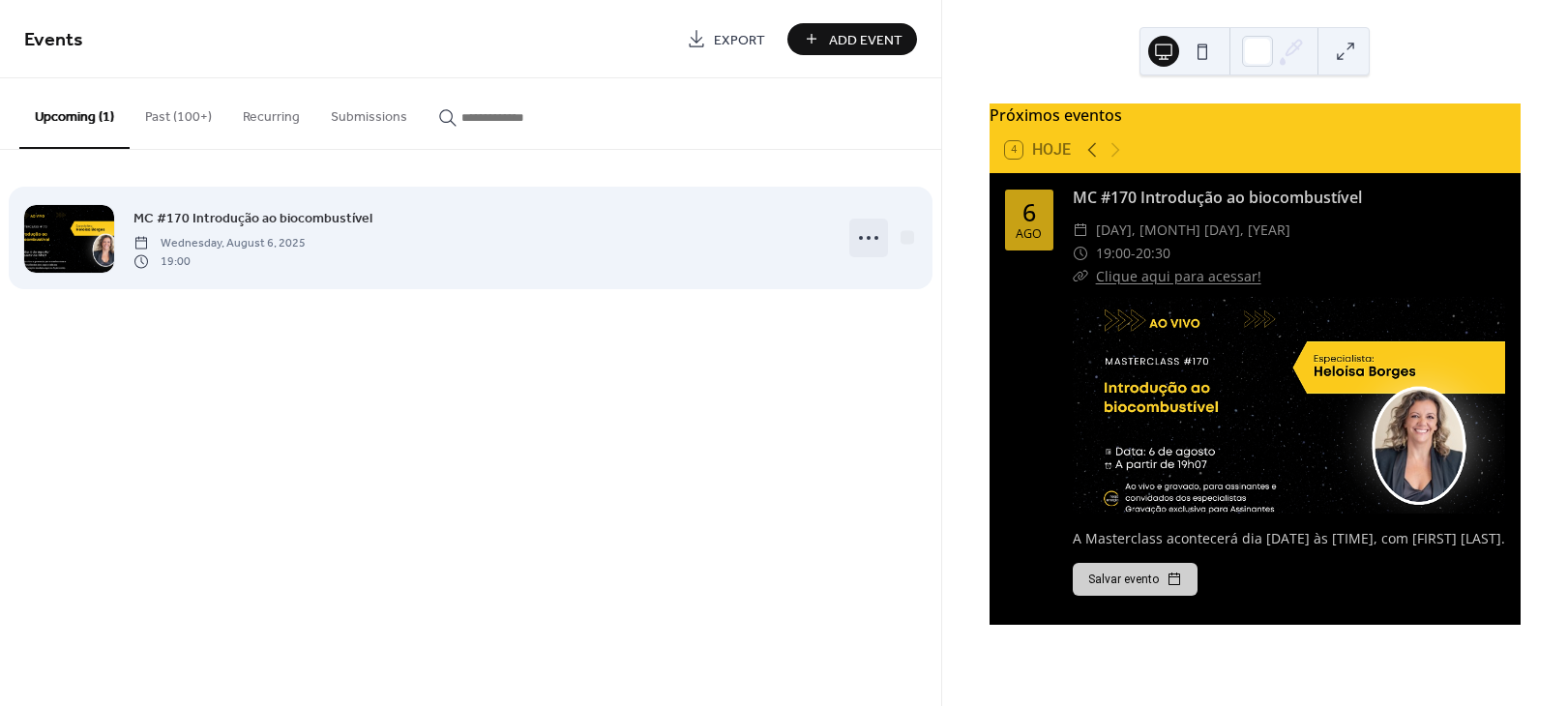 click 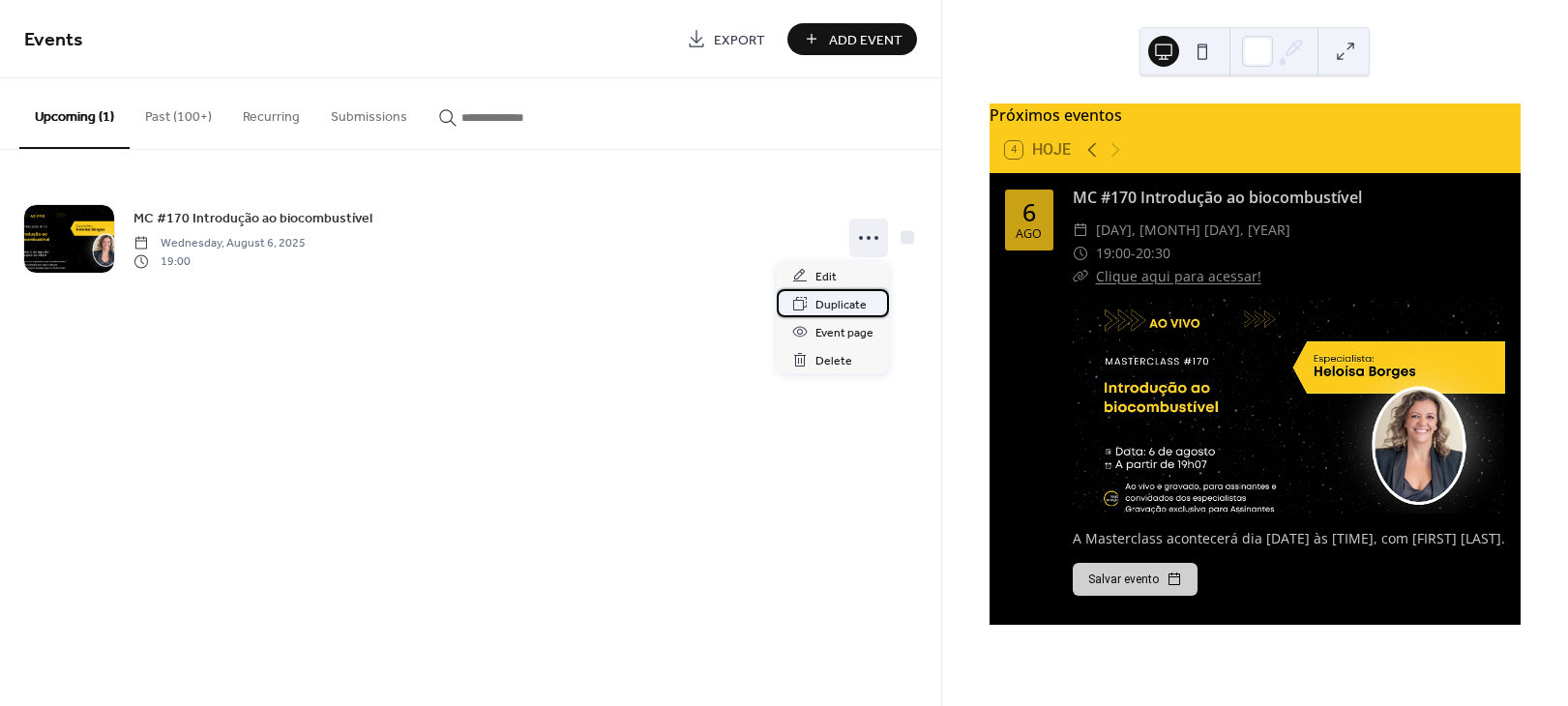 click on "Duplicate" at bounding box center [841, 305] 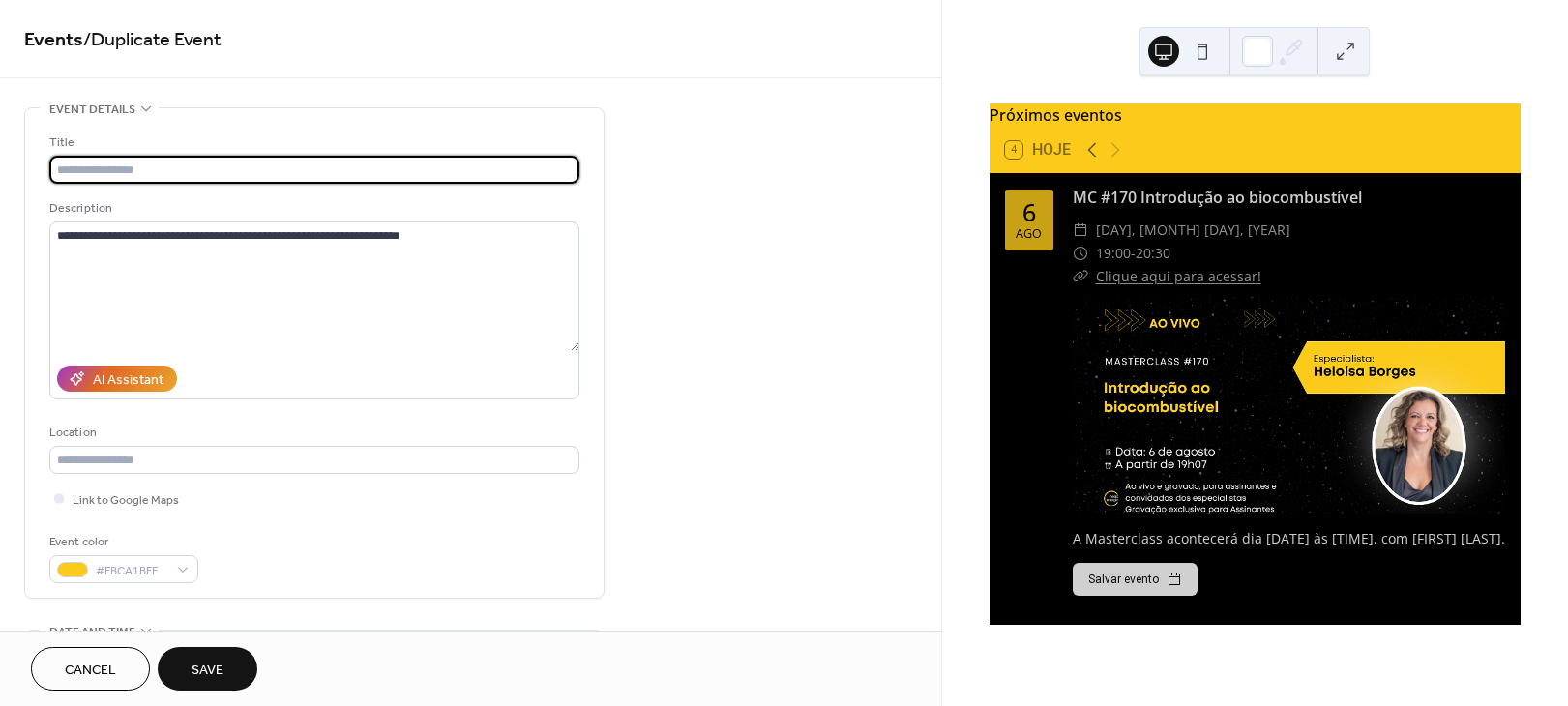 paste on "**********" 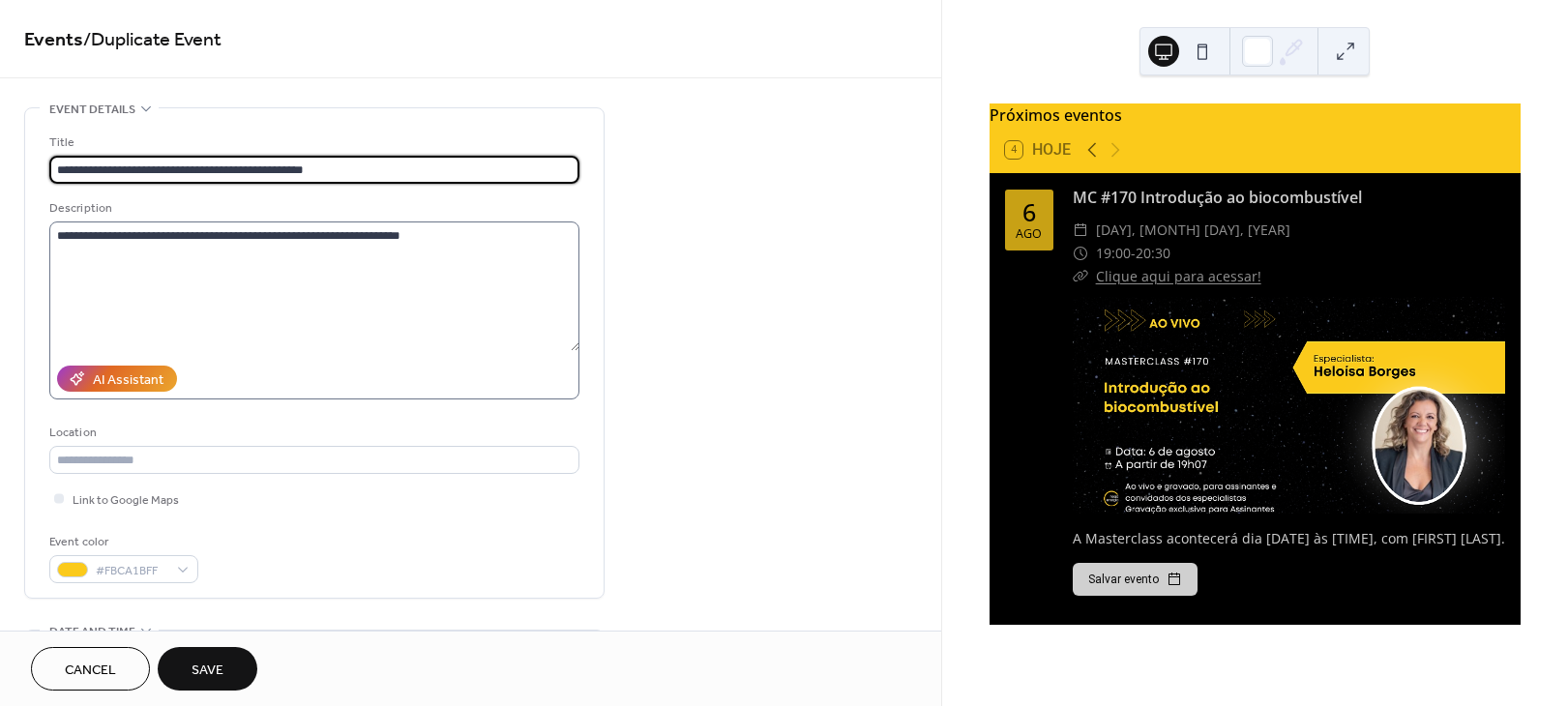 type on "**********" 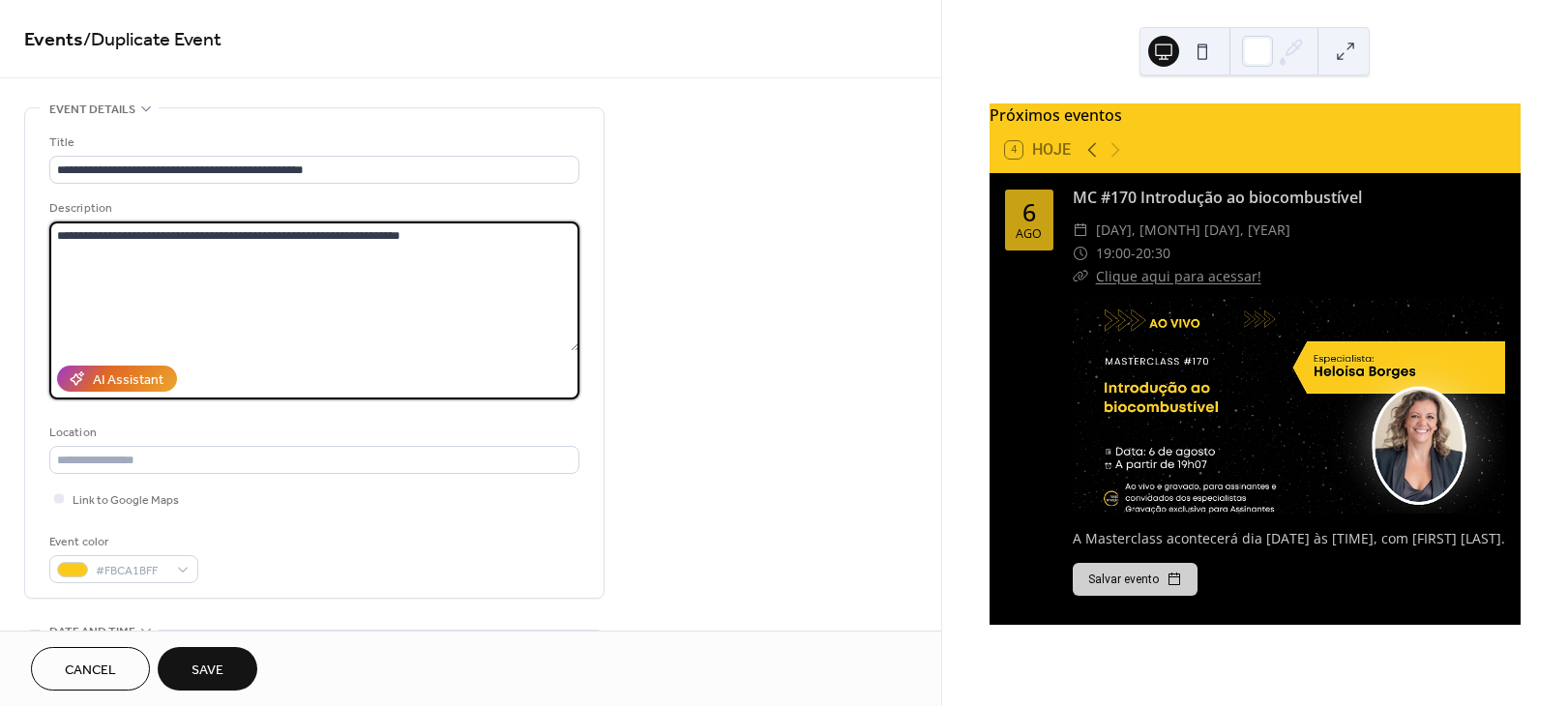 click on "**********" at bounding box center (314, 286) 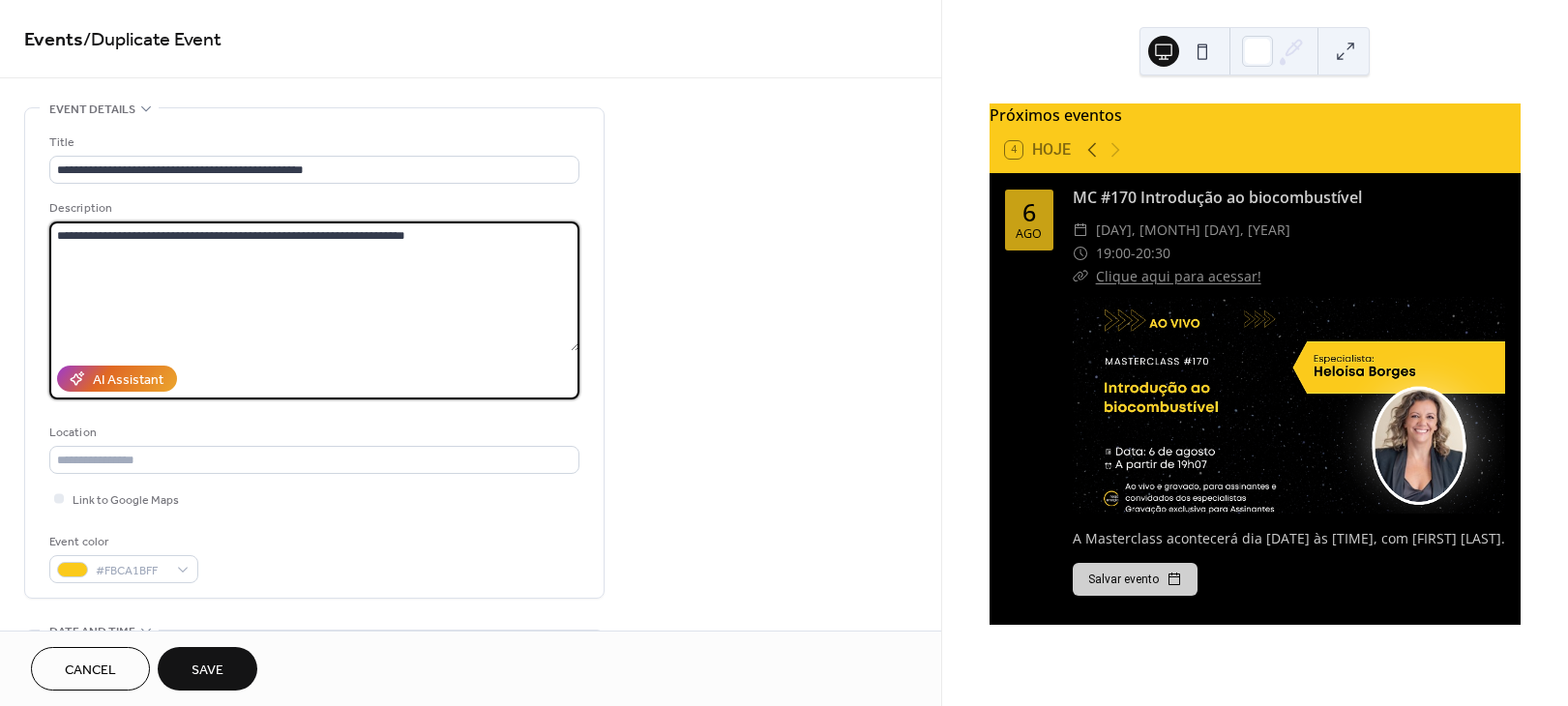 drag, startPoint x: 352, startPoint y: 240, endPoint x: 429, endPoint y: 244, distance: 77.103826 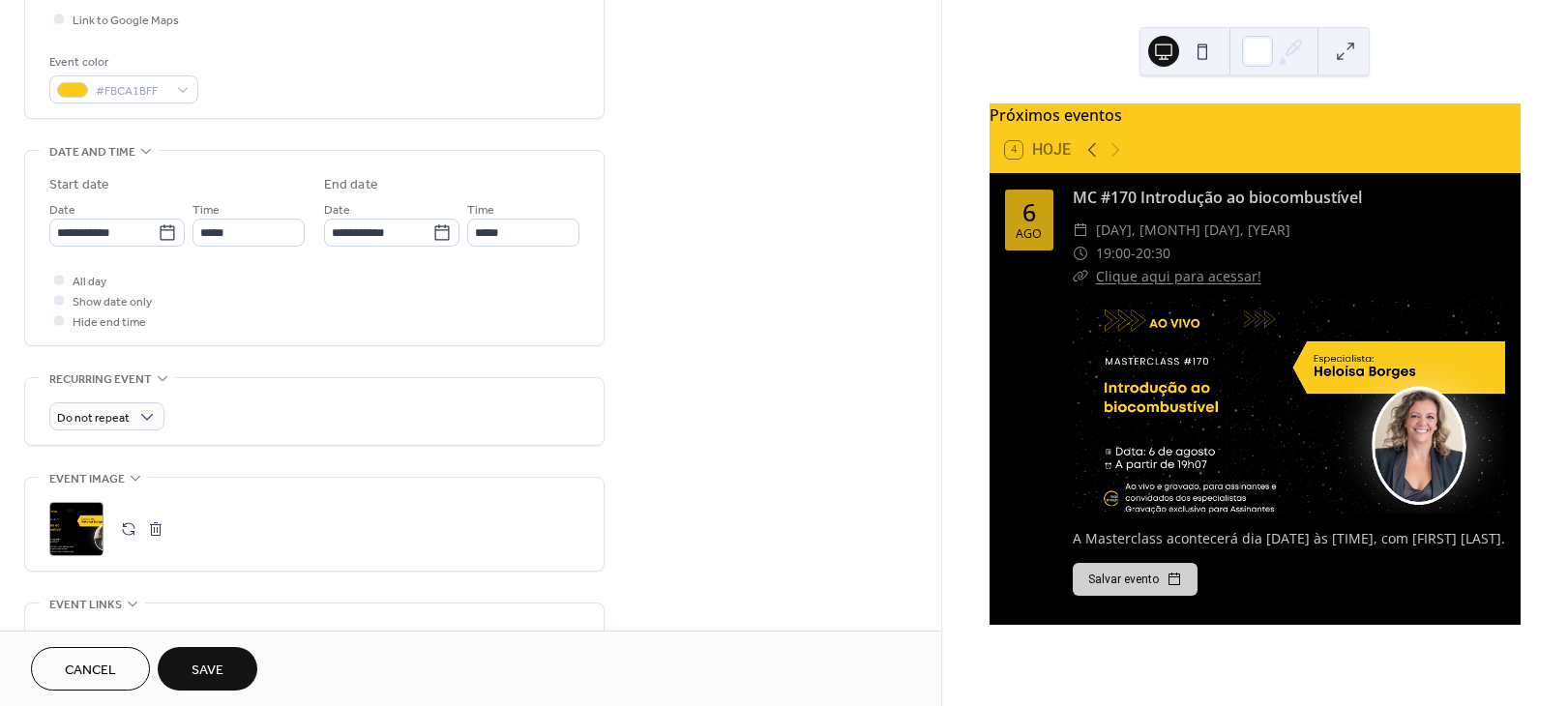scroll, scrollTop: 575, scrollLeft: 0, axis: vertical 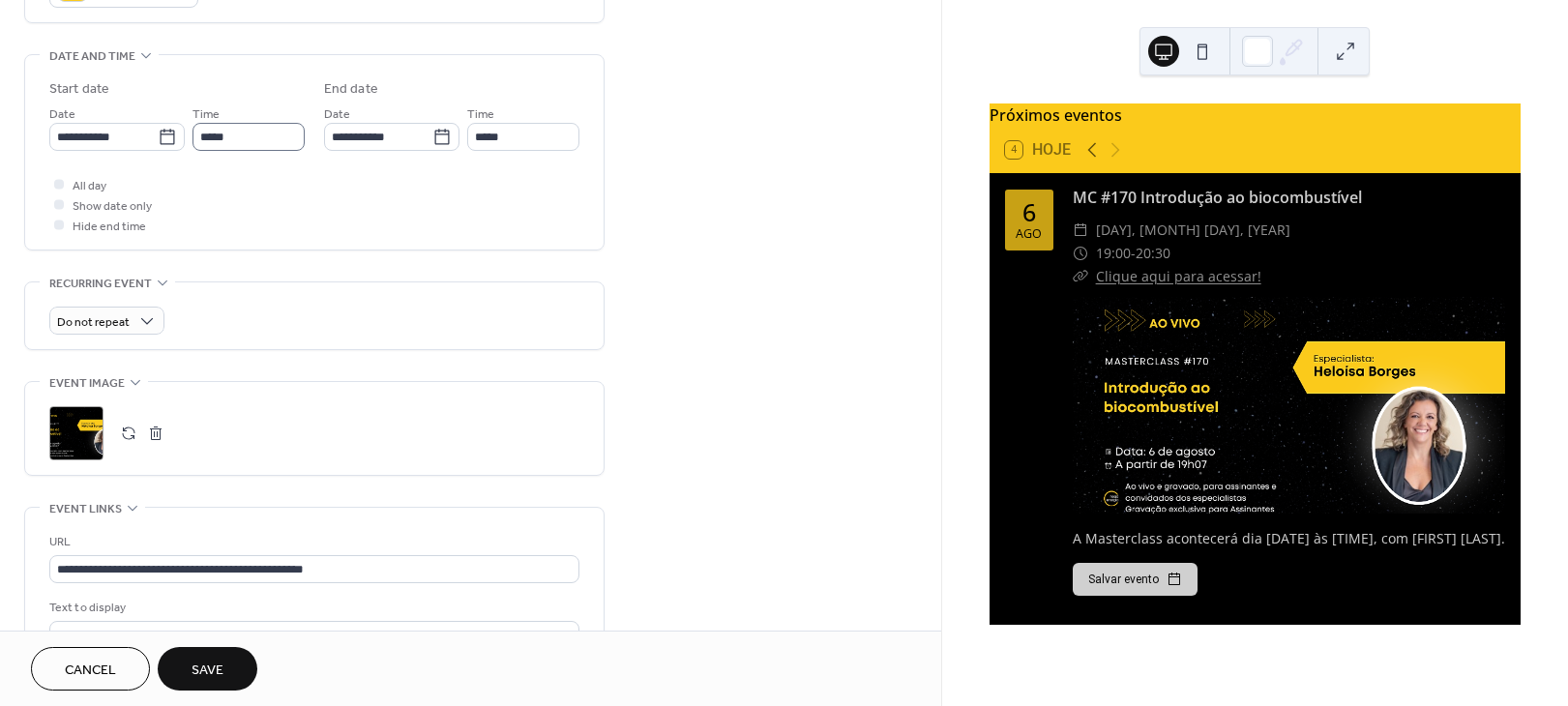 type on "**********" 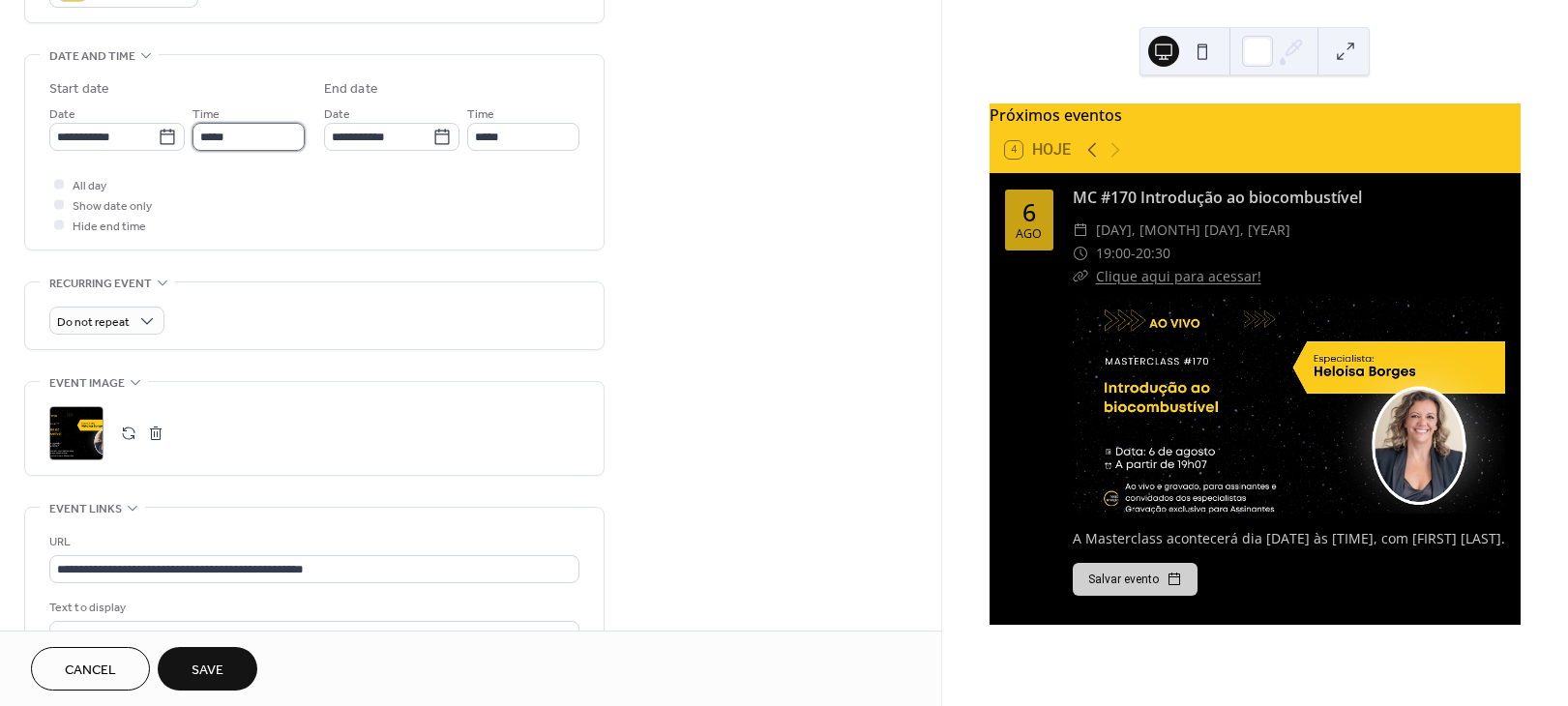 click on "*****" at bounding box center [249, 136] 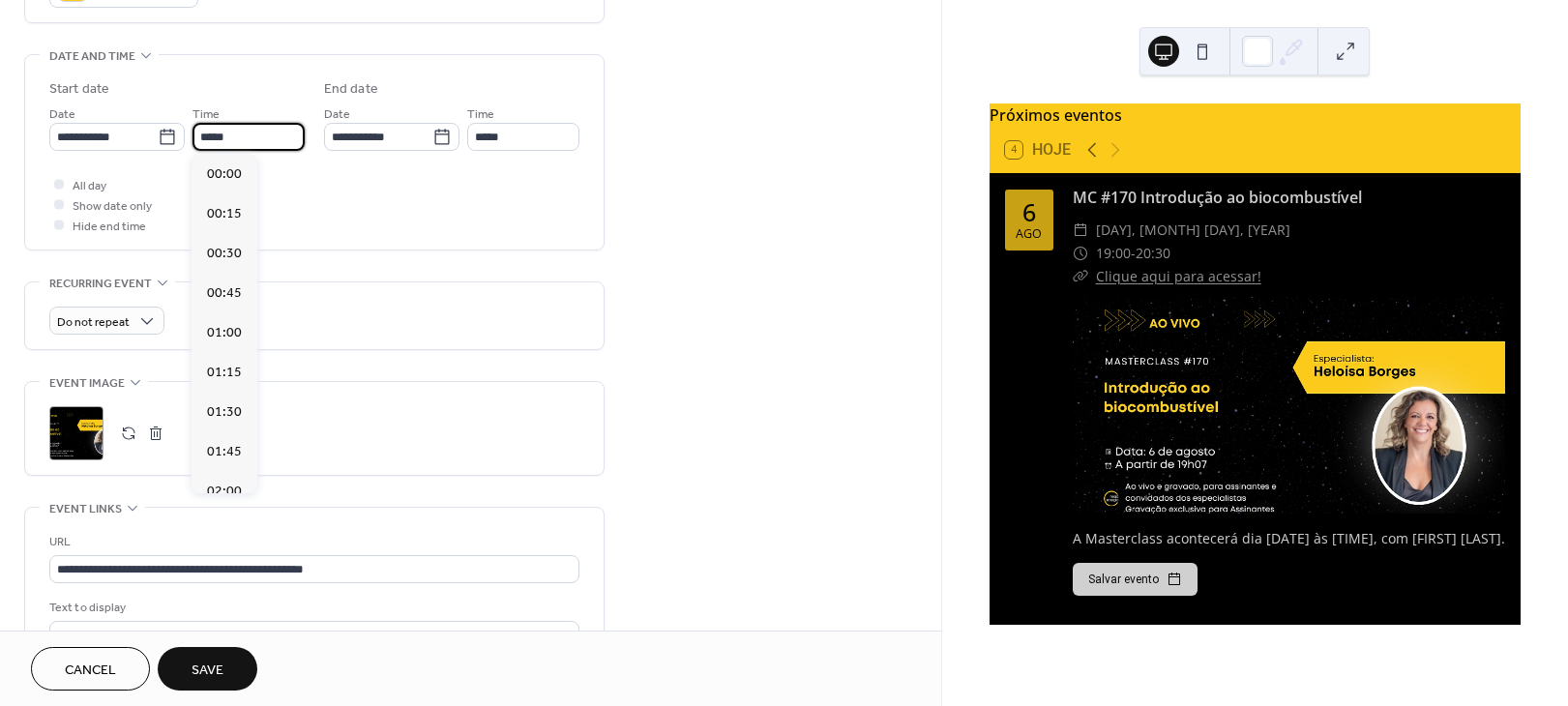 scroll, scrollTop: 3014, scrollLeft: 0, axis: vertical 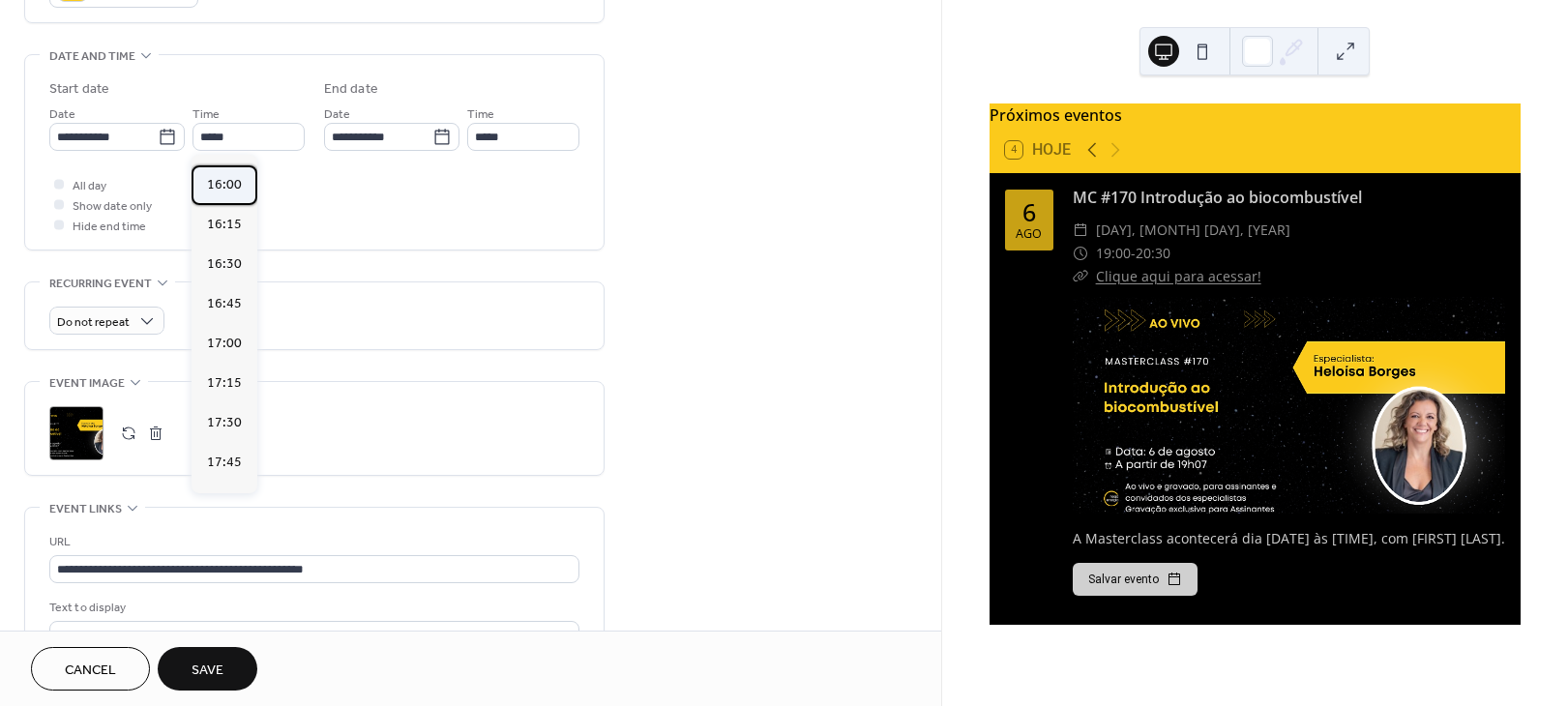 click on "16:00" at bounding box center [224, 185] 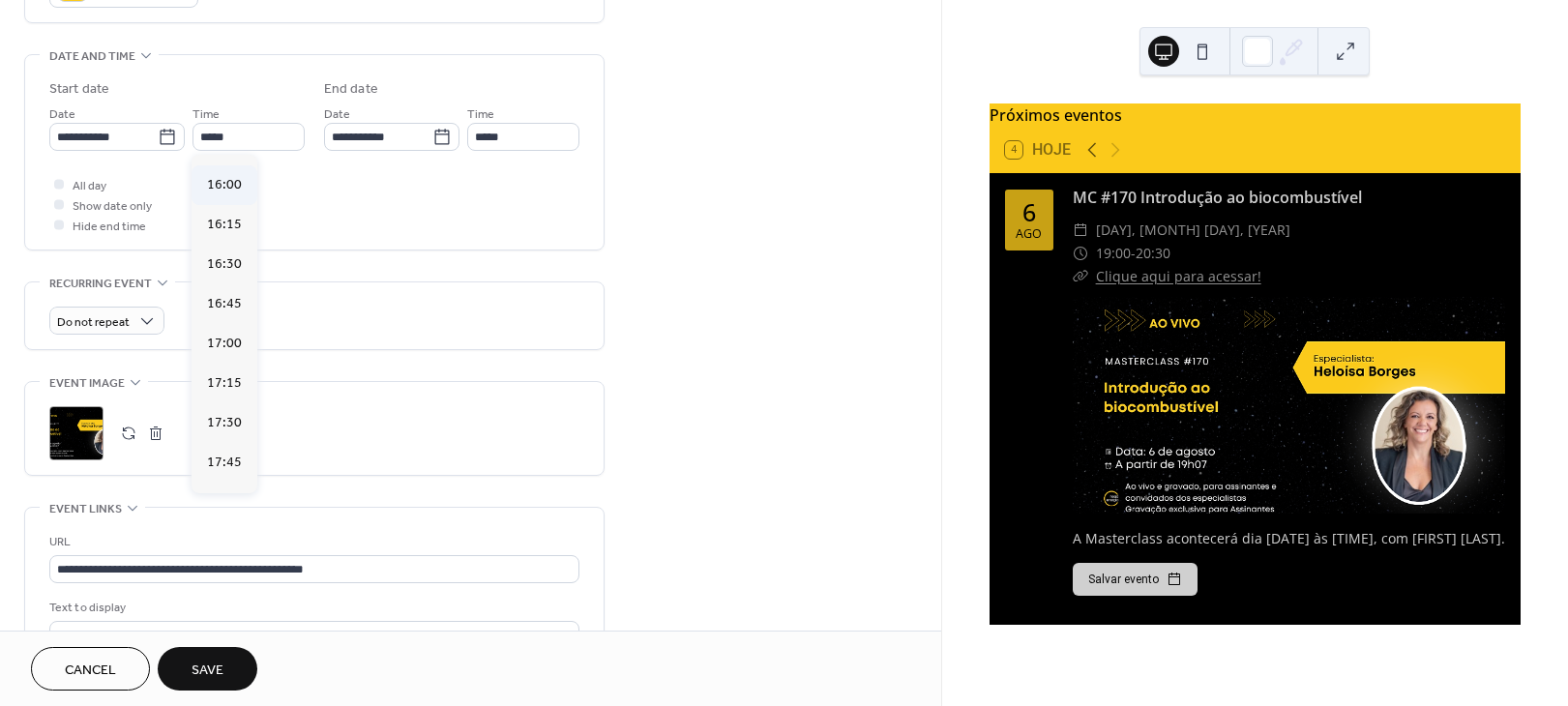 type on "*****" 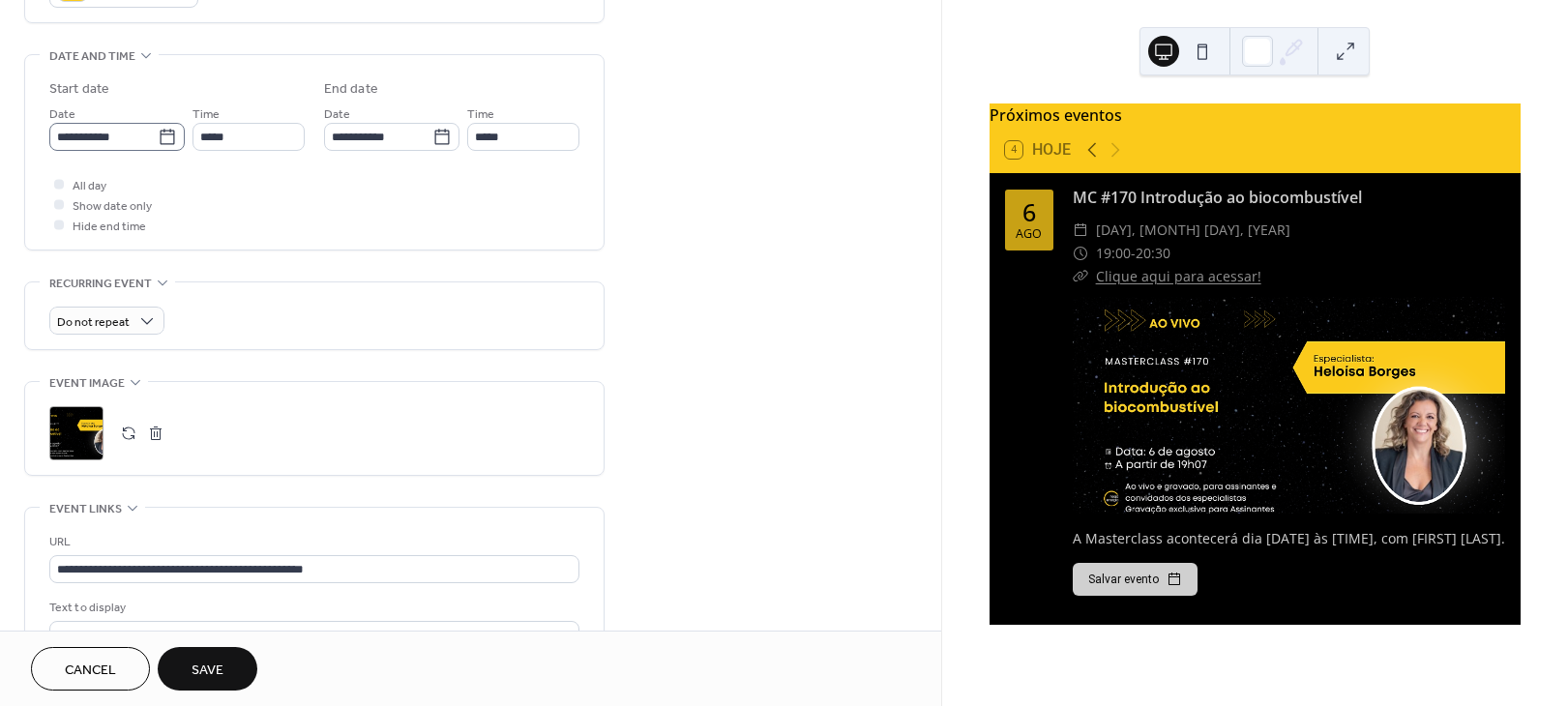click 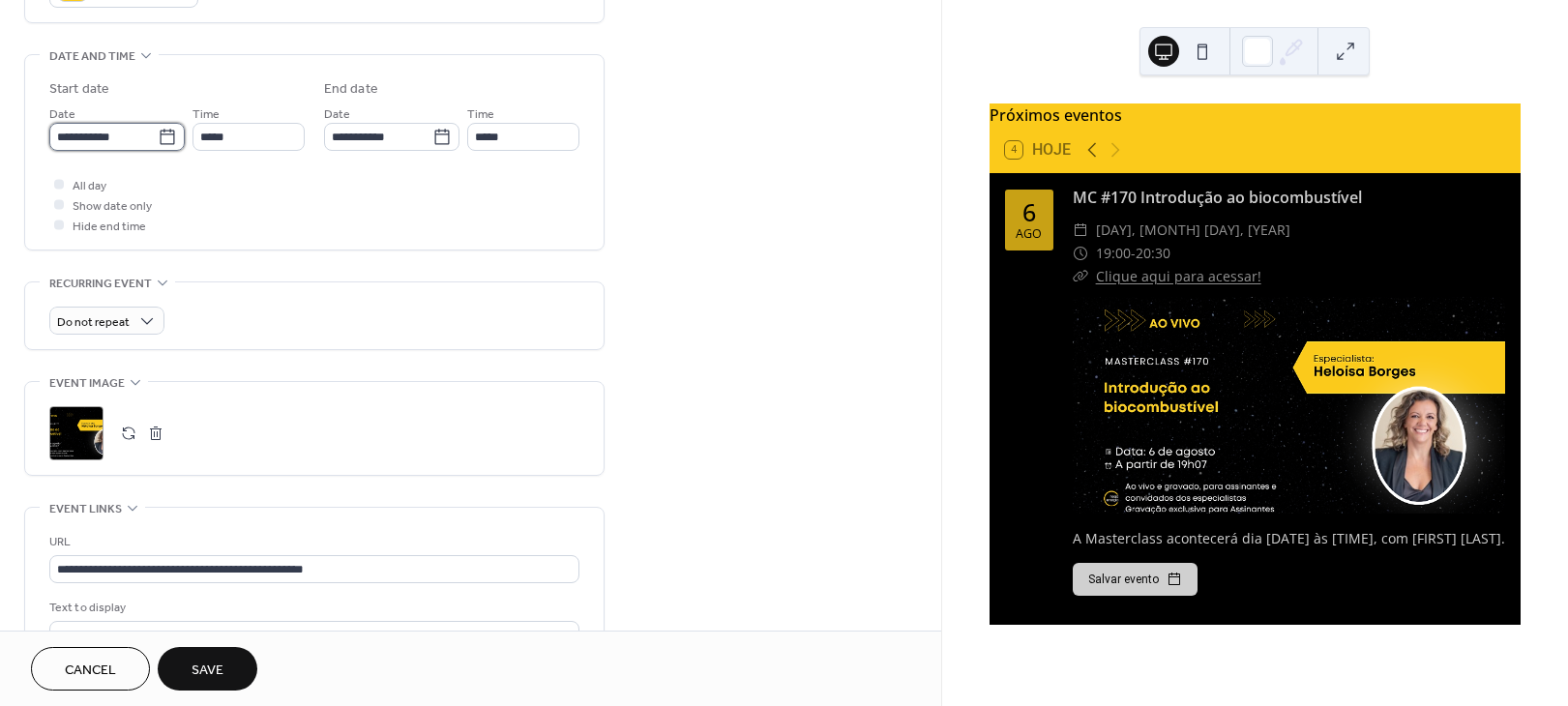 click on "**********" at bounding box center [104, 136] 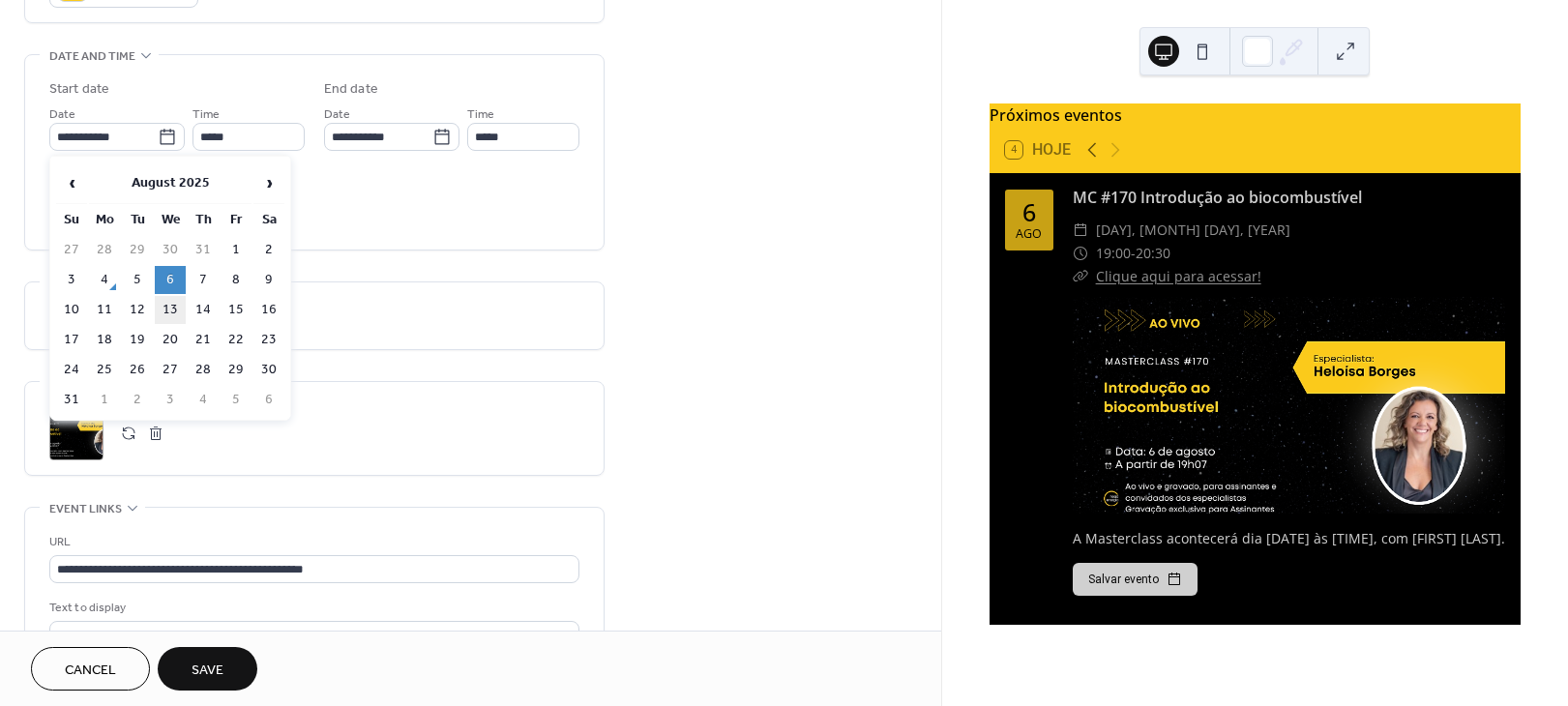 click on "13" at bounding box center (170, 309) 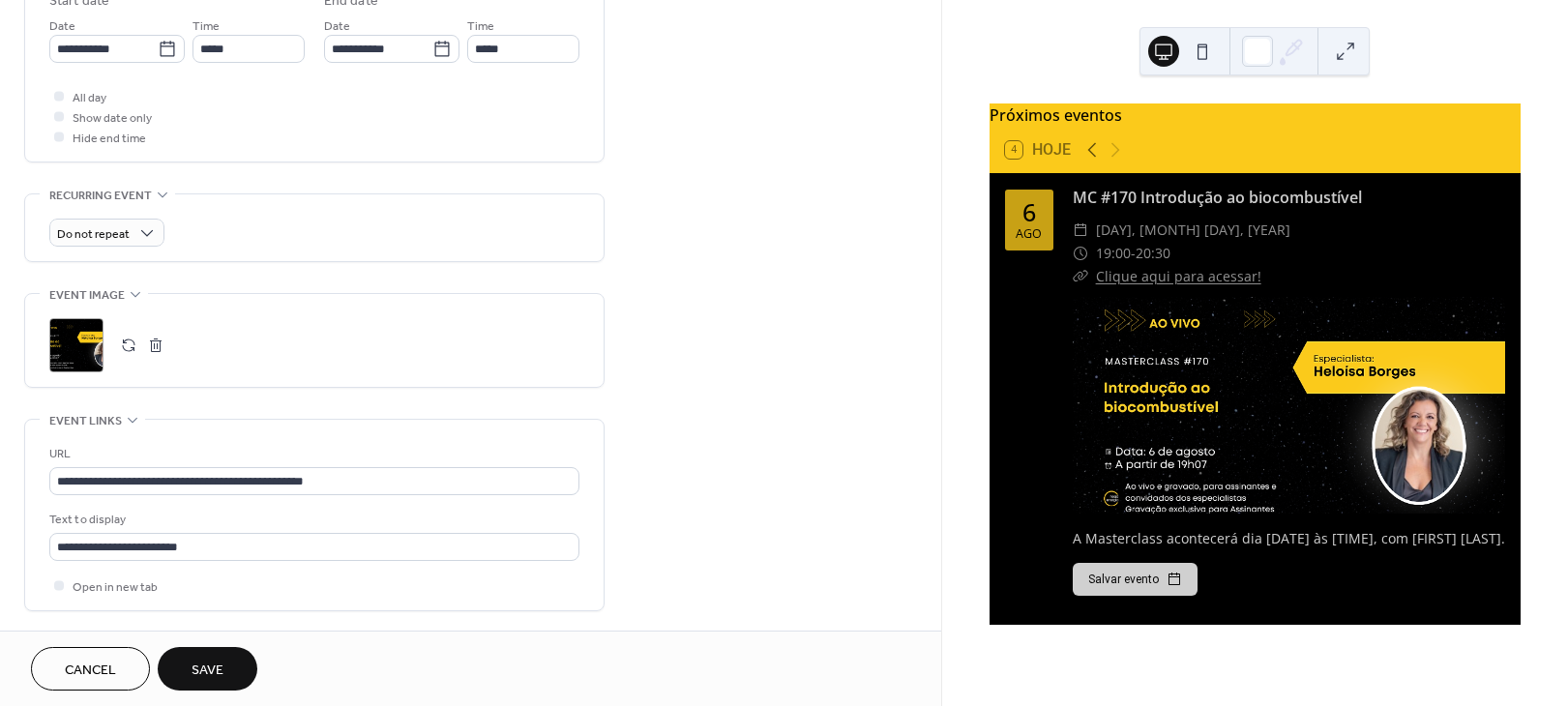 scroll, scrollTop: 676, scrollLeft: 0, axis: vertical 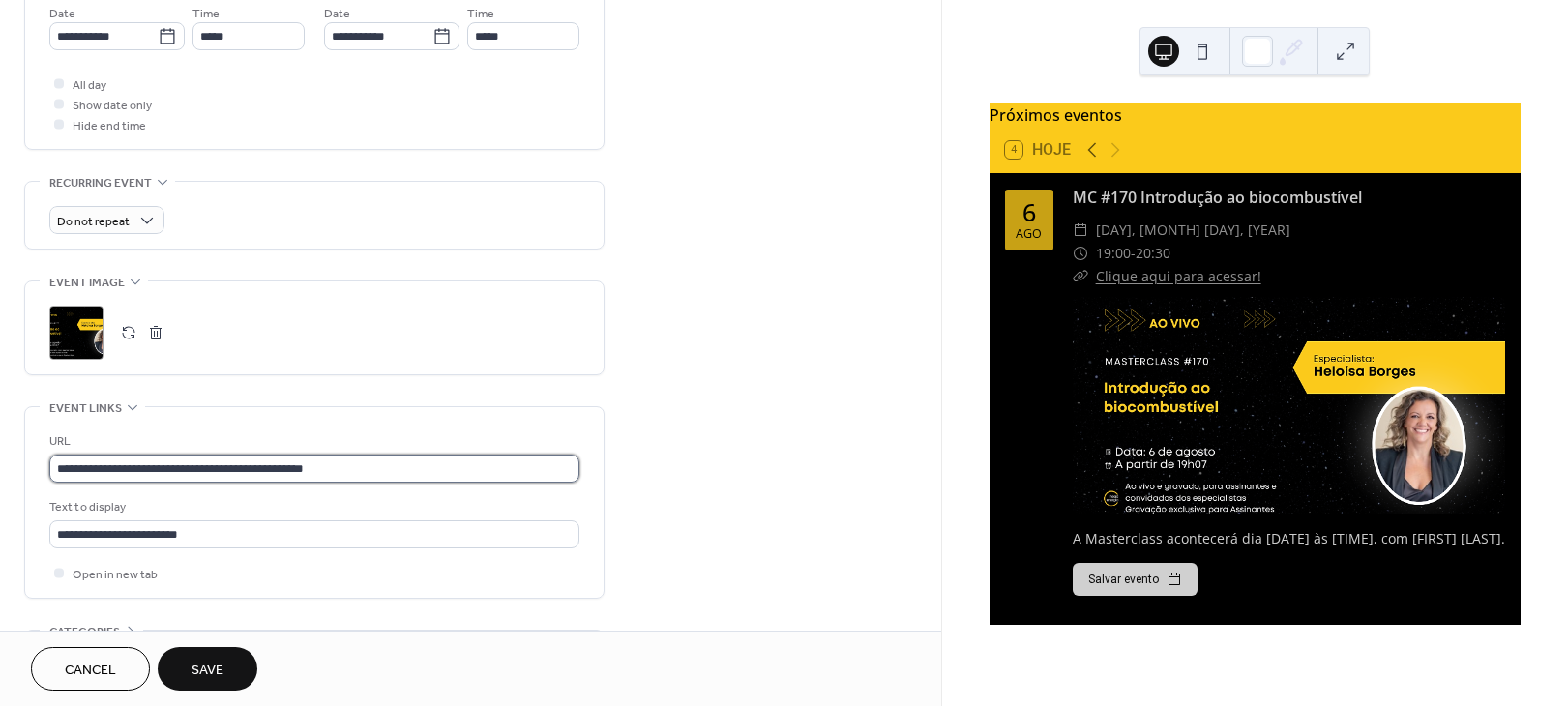 click on "**********" at bounding box center [314, 468] 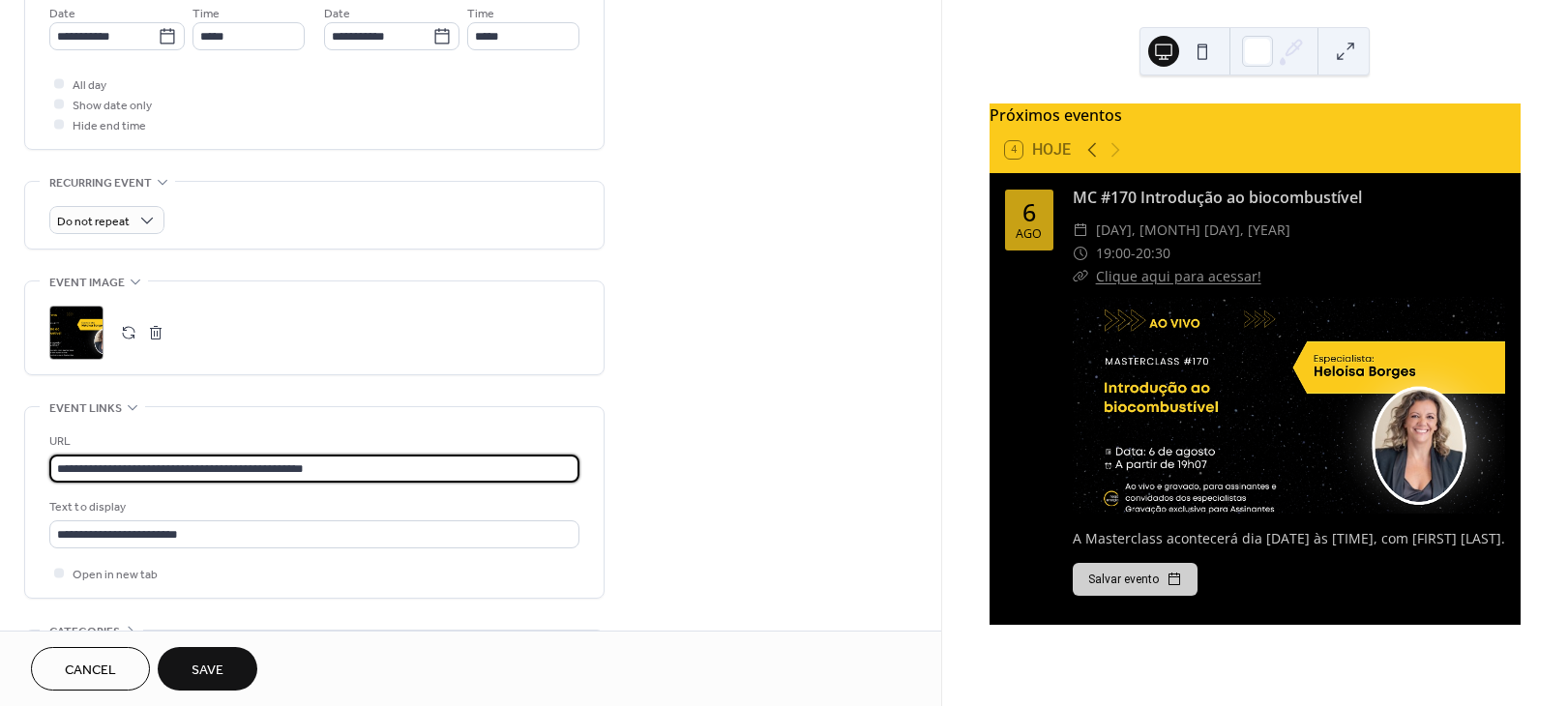 type on "**********" 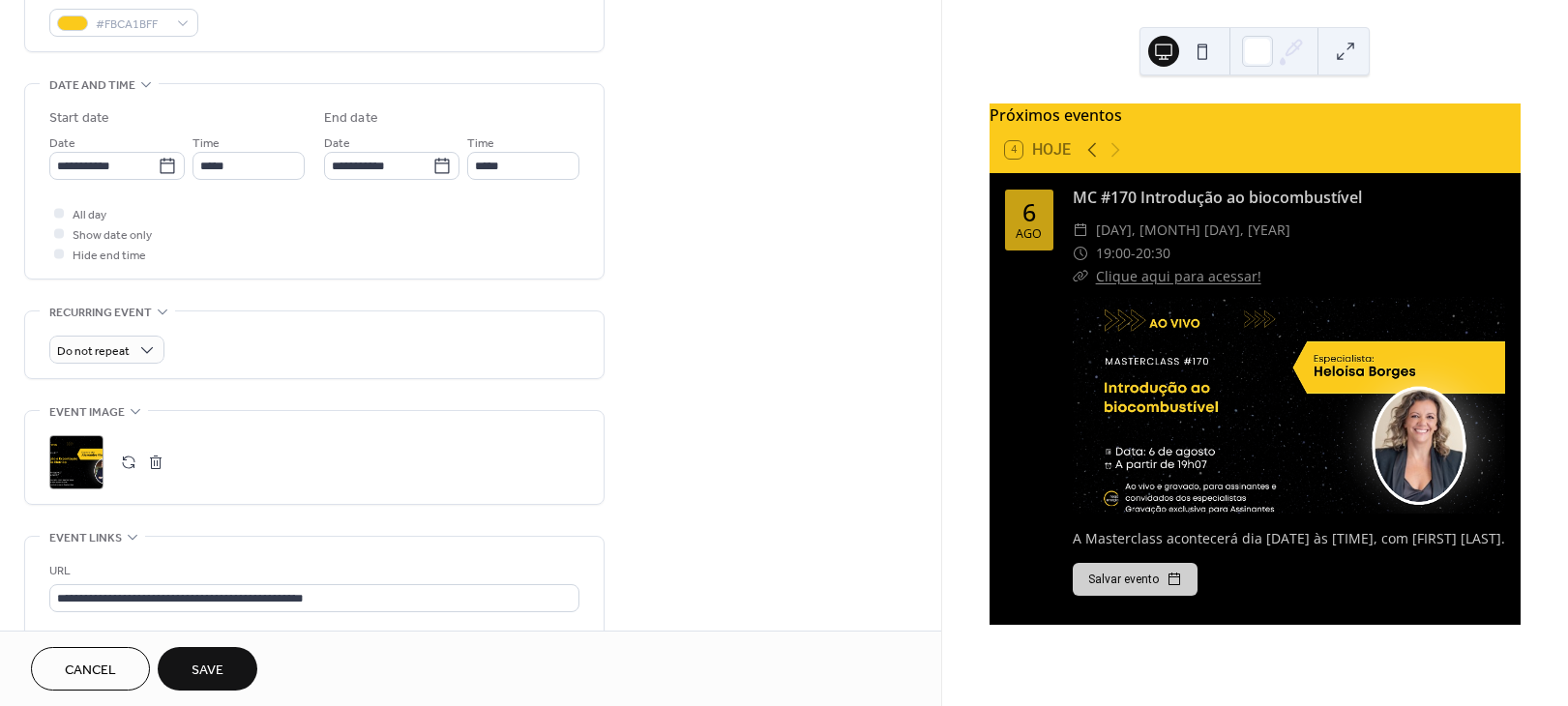 scroll, scrollTop: 807, scrollLeft: 0, axis: vertical 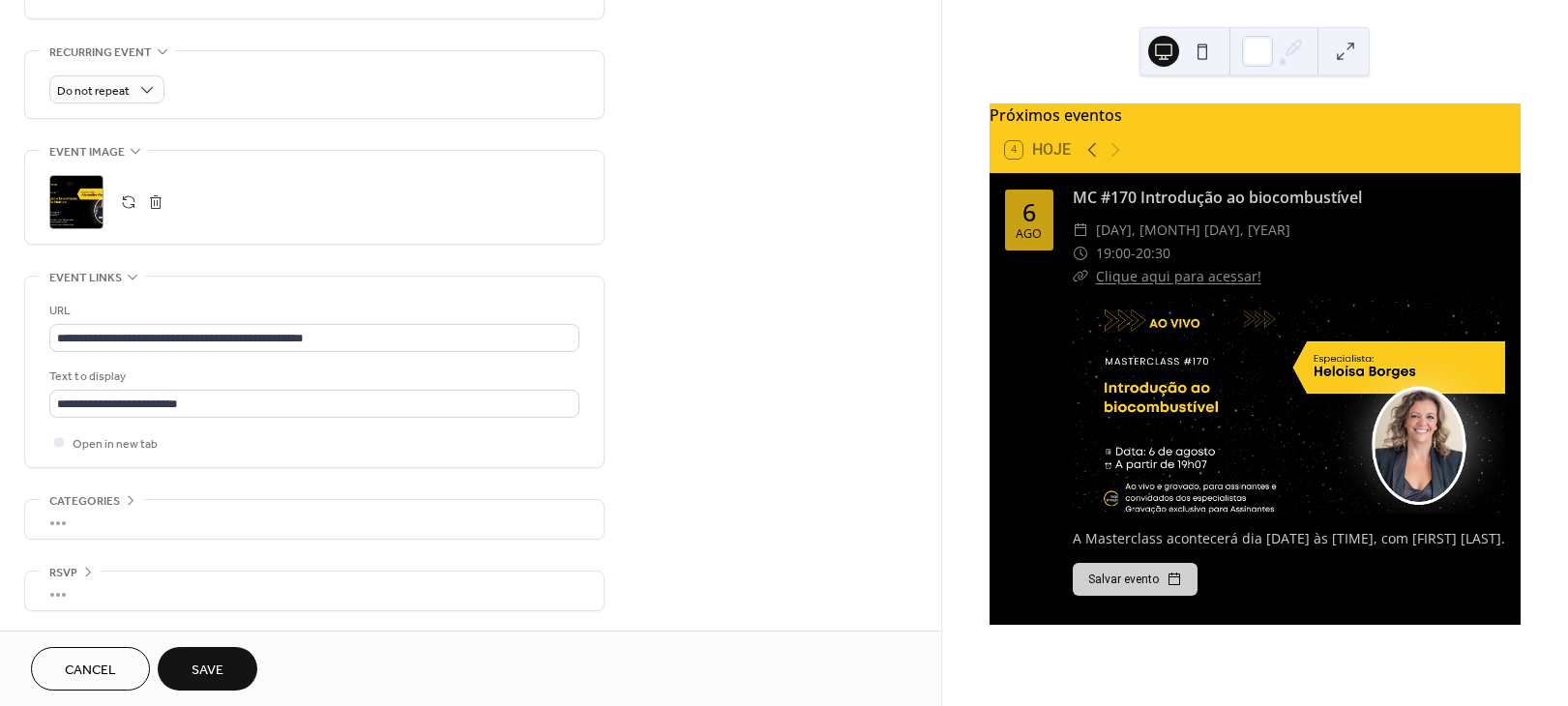 click on "Save" at bounding box center [207, 670] 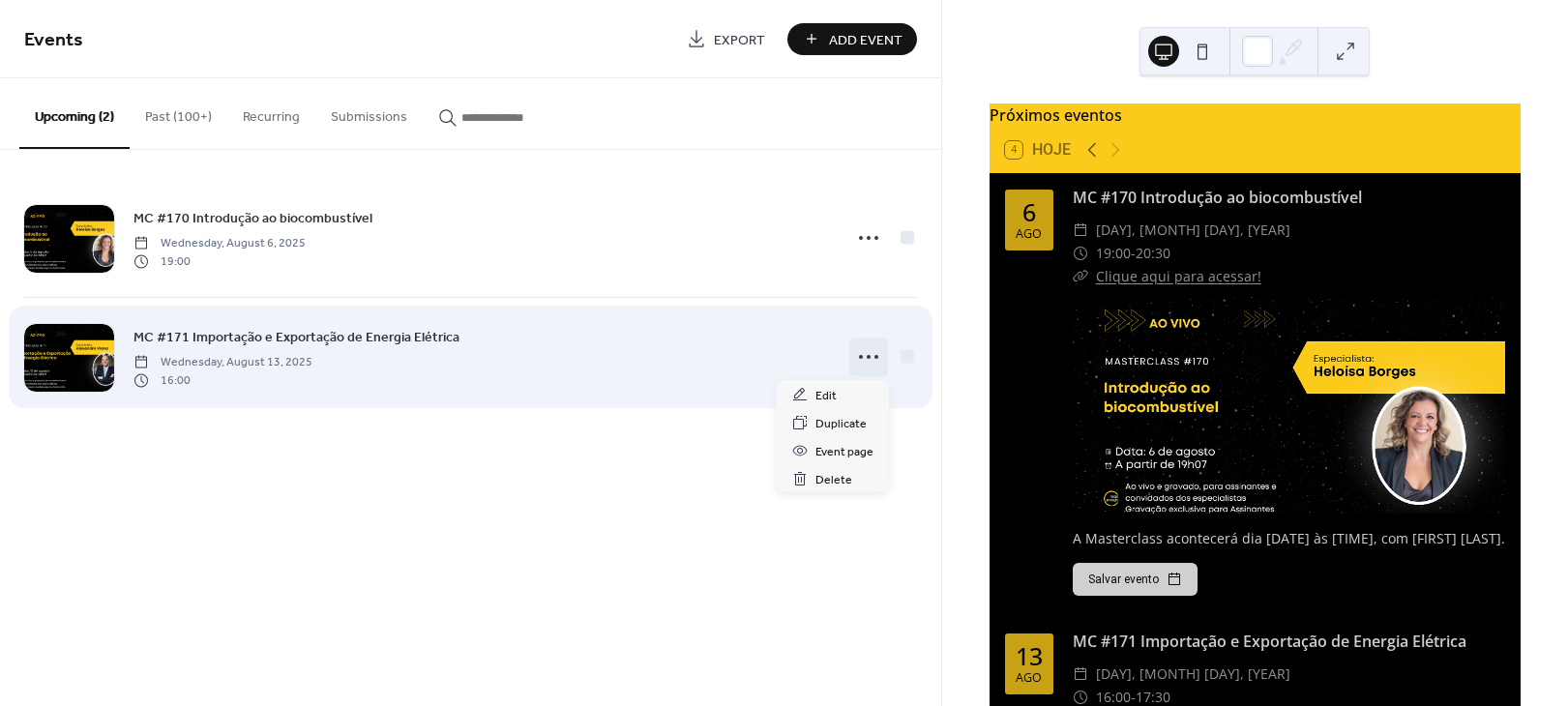 click 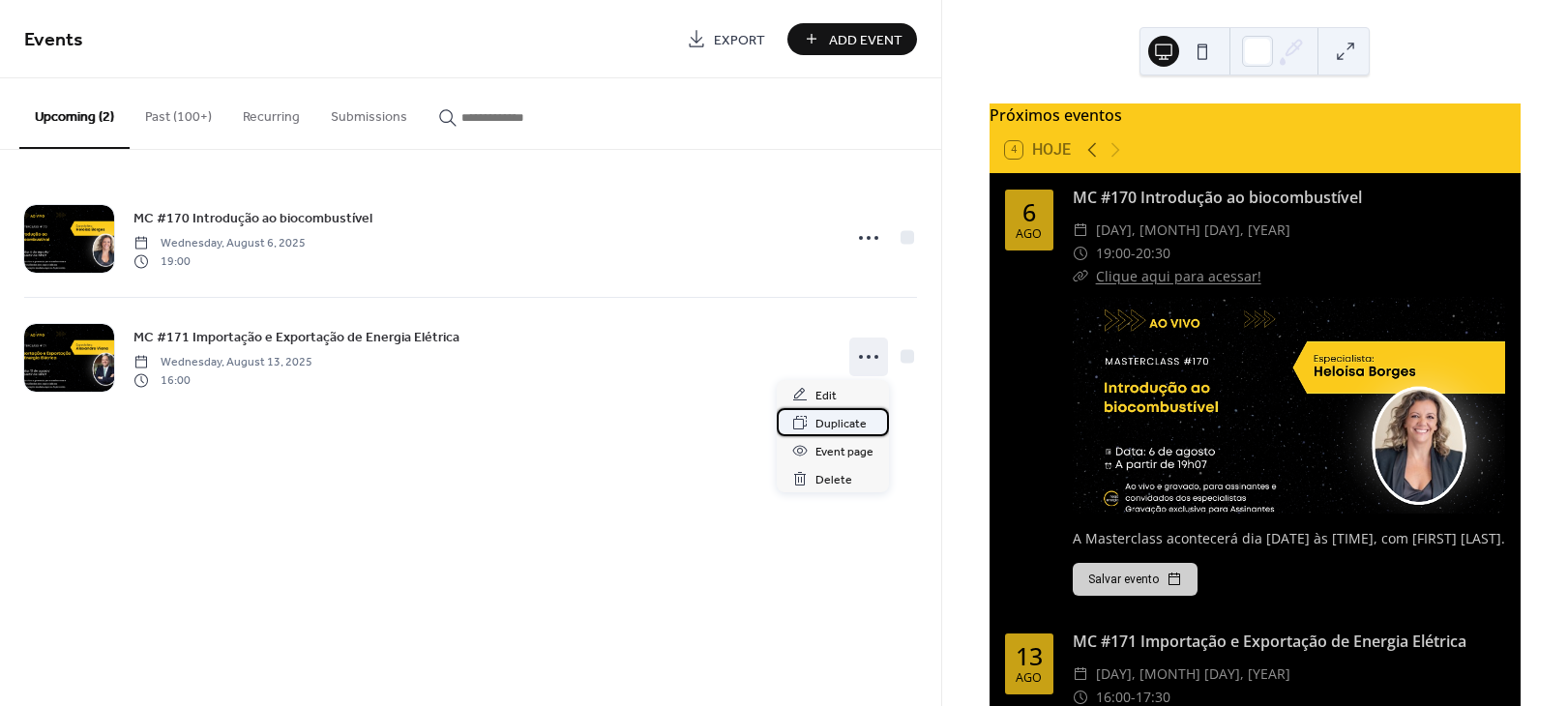 click on "Duplicate" at bounding box center [841, 424] 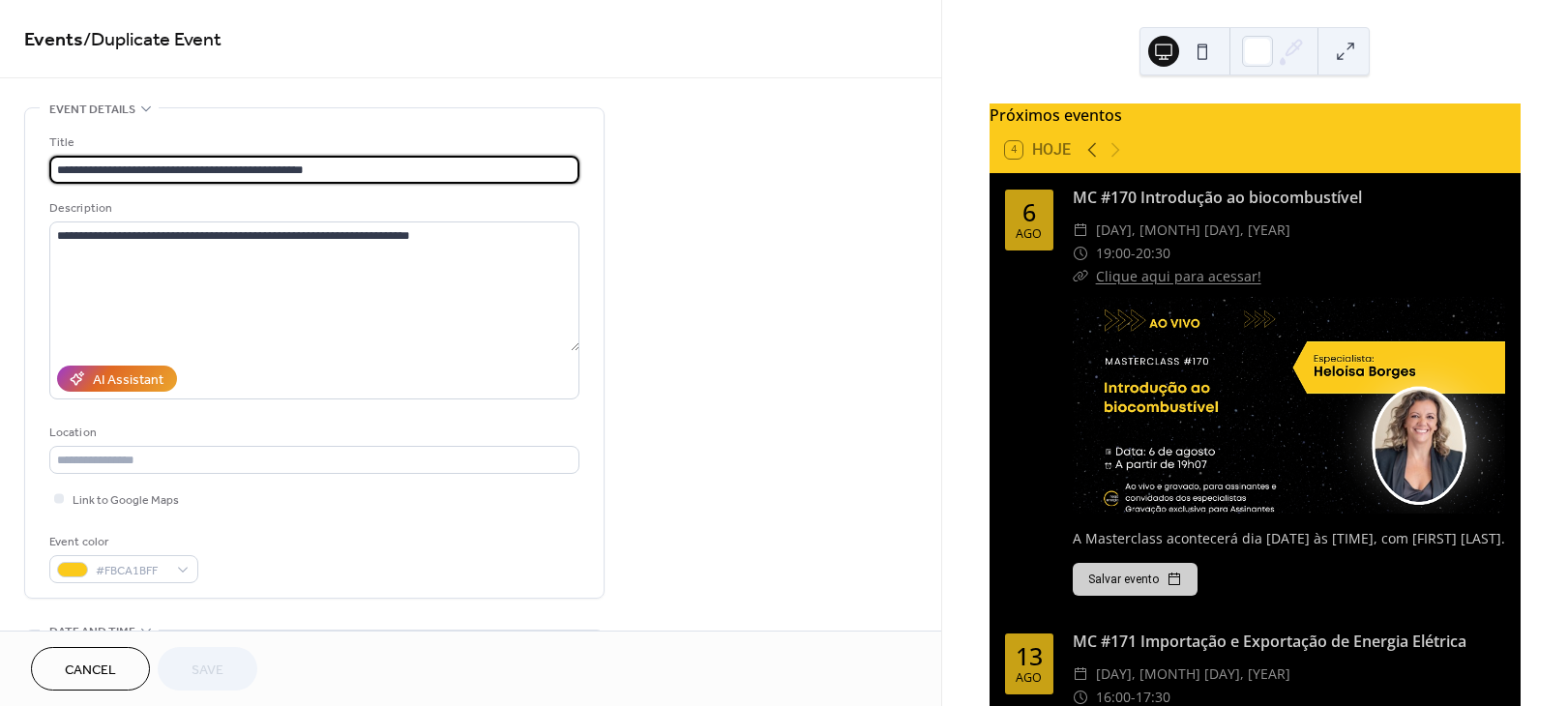 click on "**********" at bounding box center (314, 169) 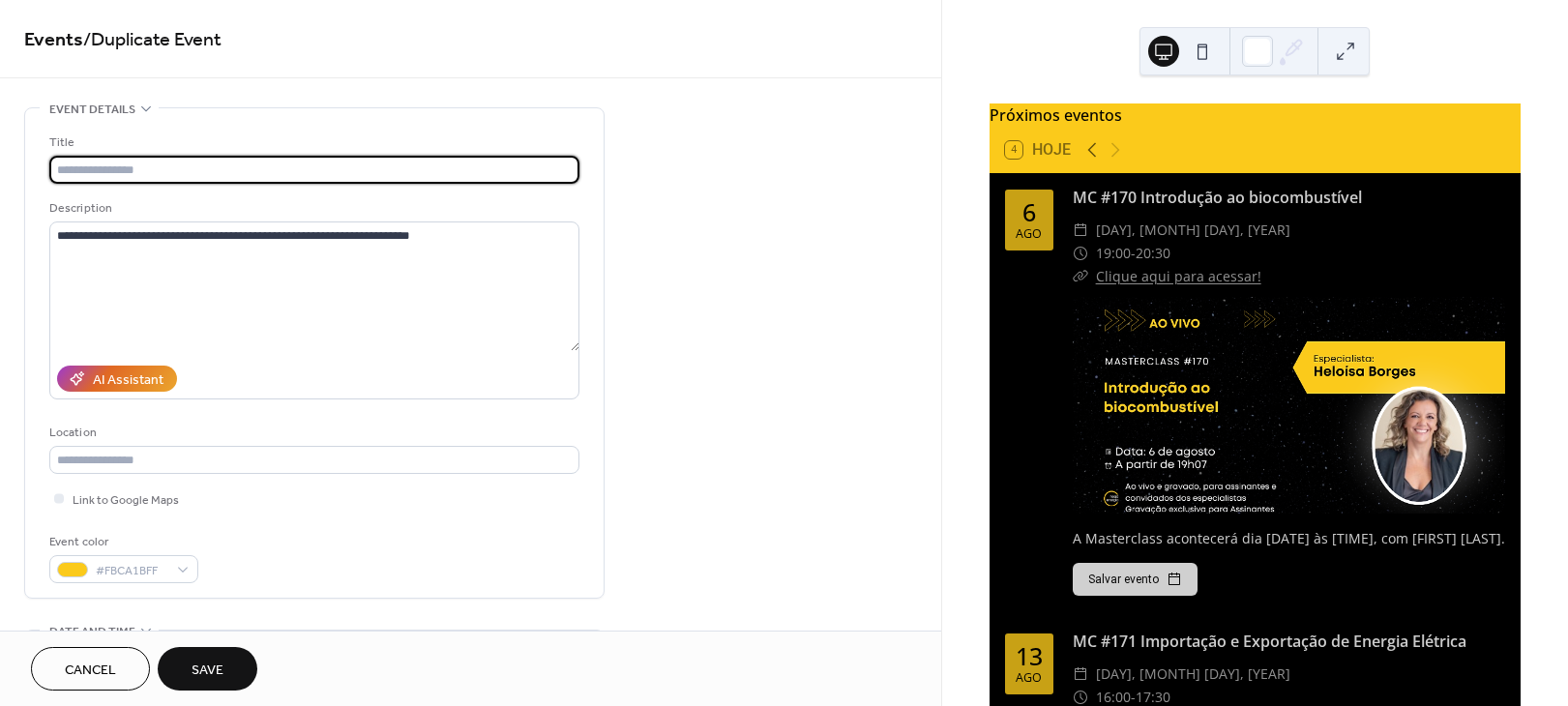 paste on "**********" 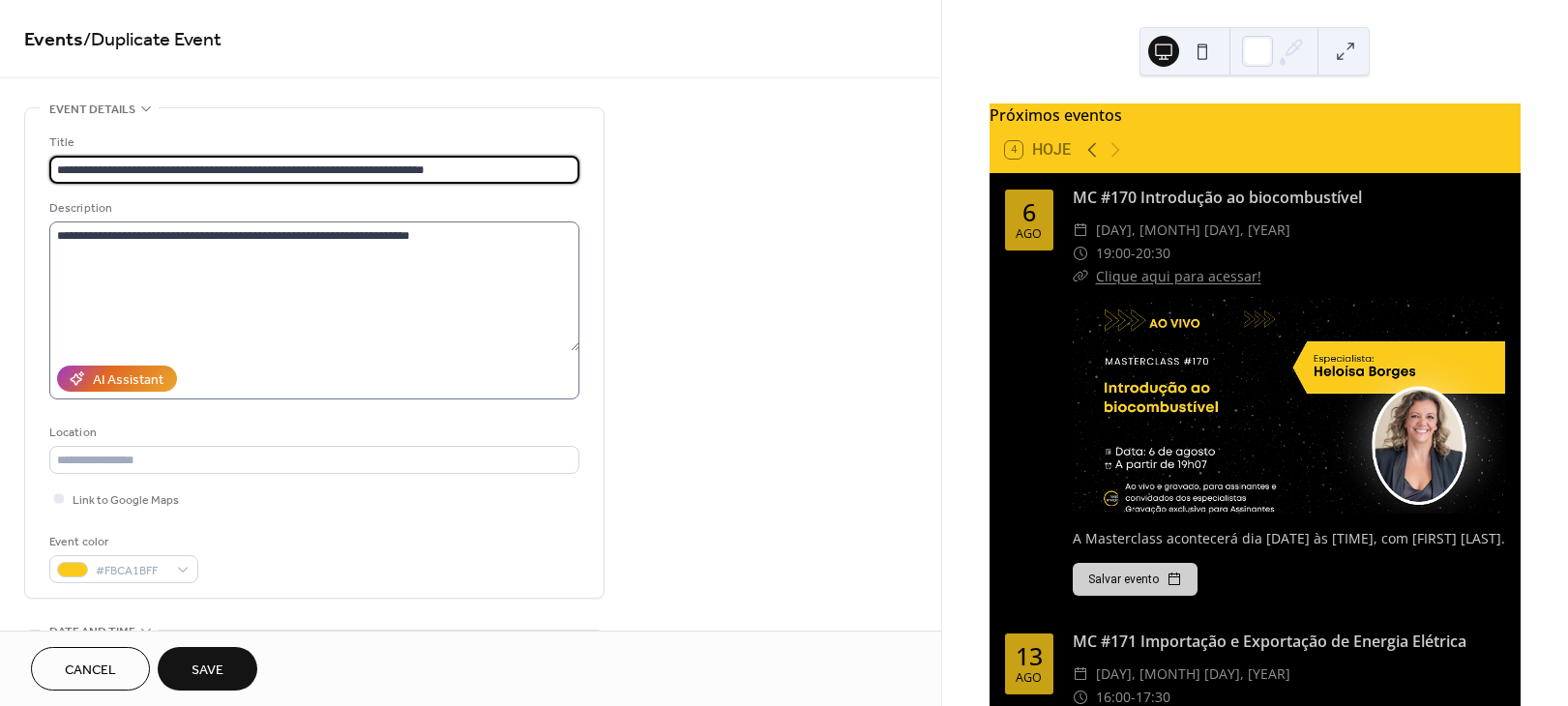 type on "**********" 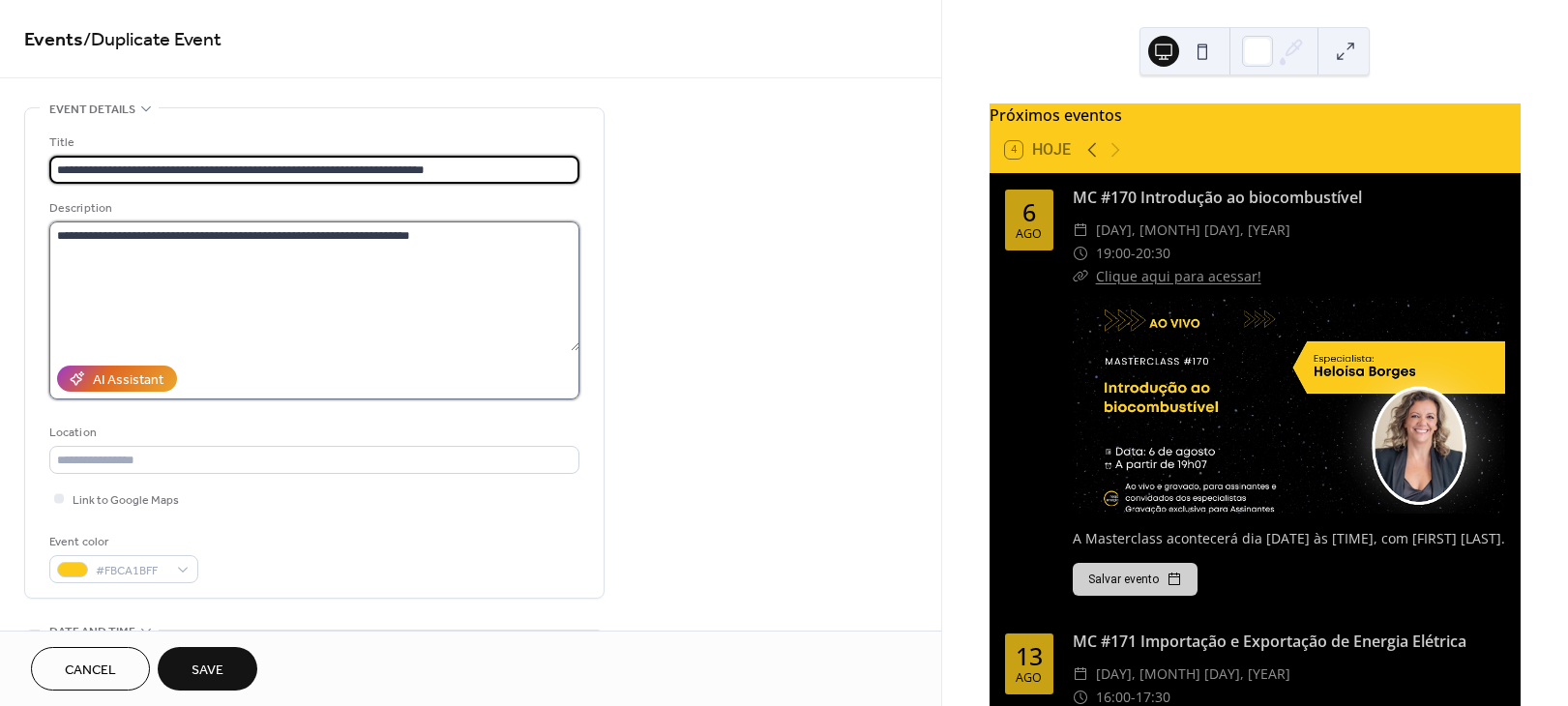 click on "**********" at bounding box center (314, 286) 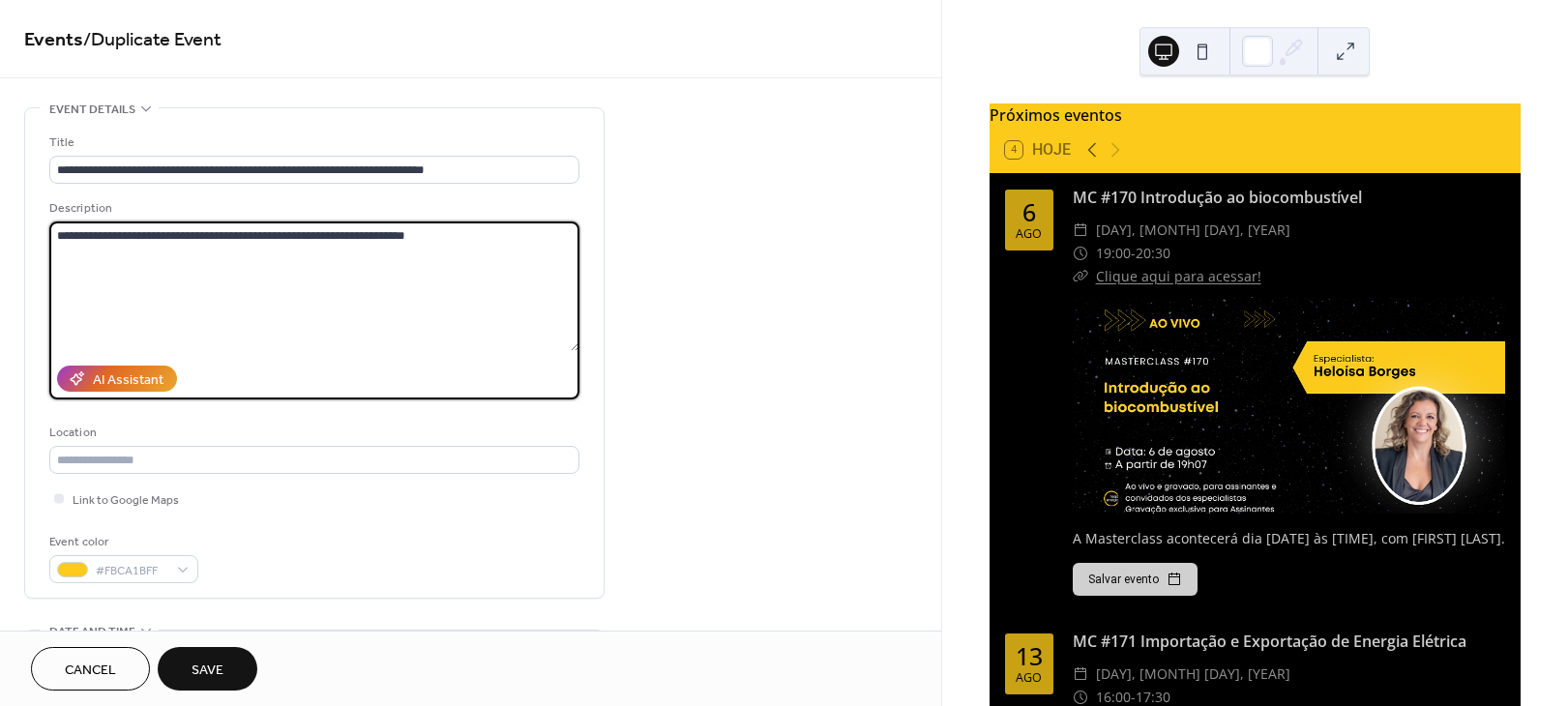 click on "**********" at bounding box center [314, 286] 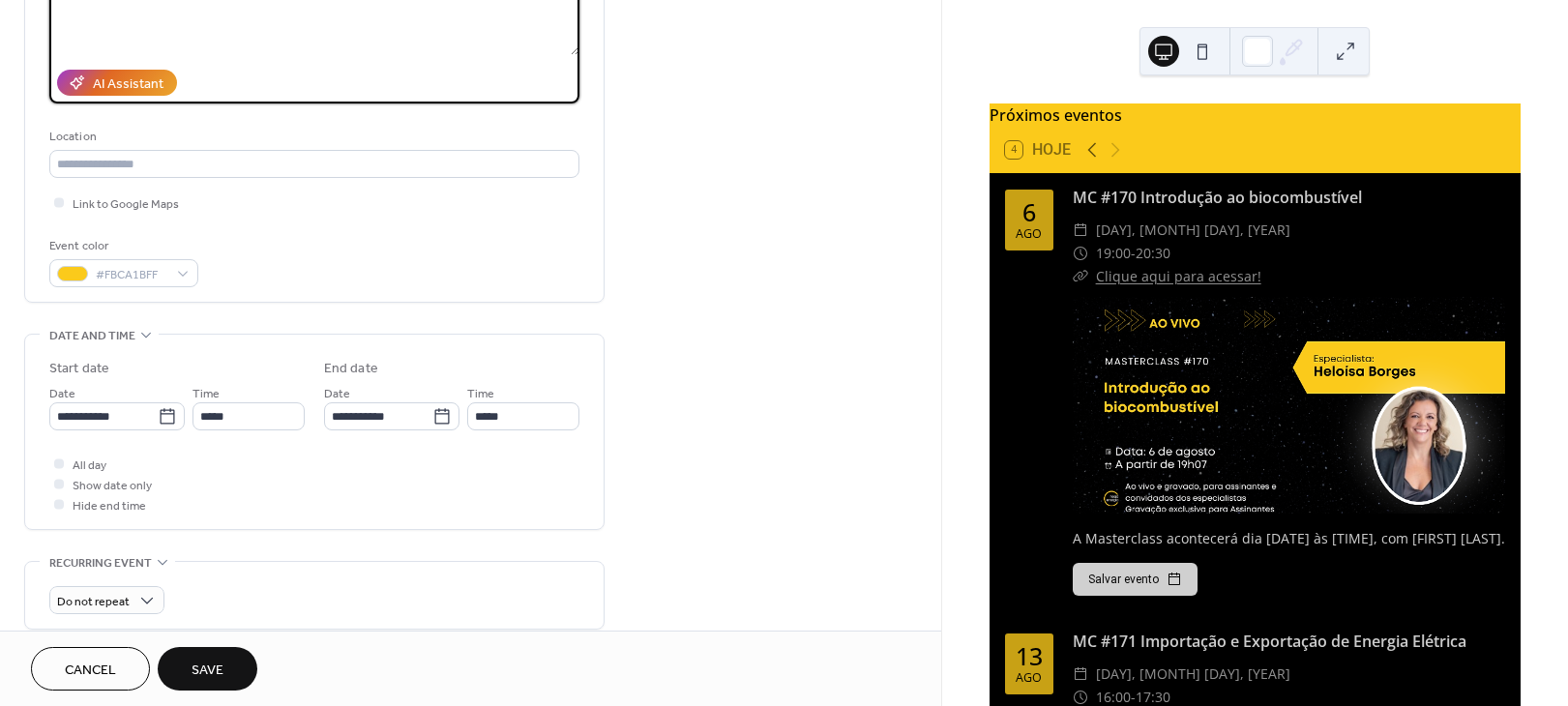scroll, scrollTop: 351, scrollLeft: 0, axis: vertical 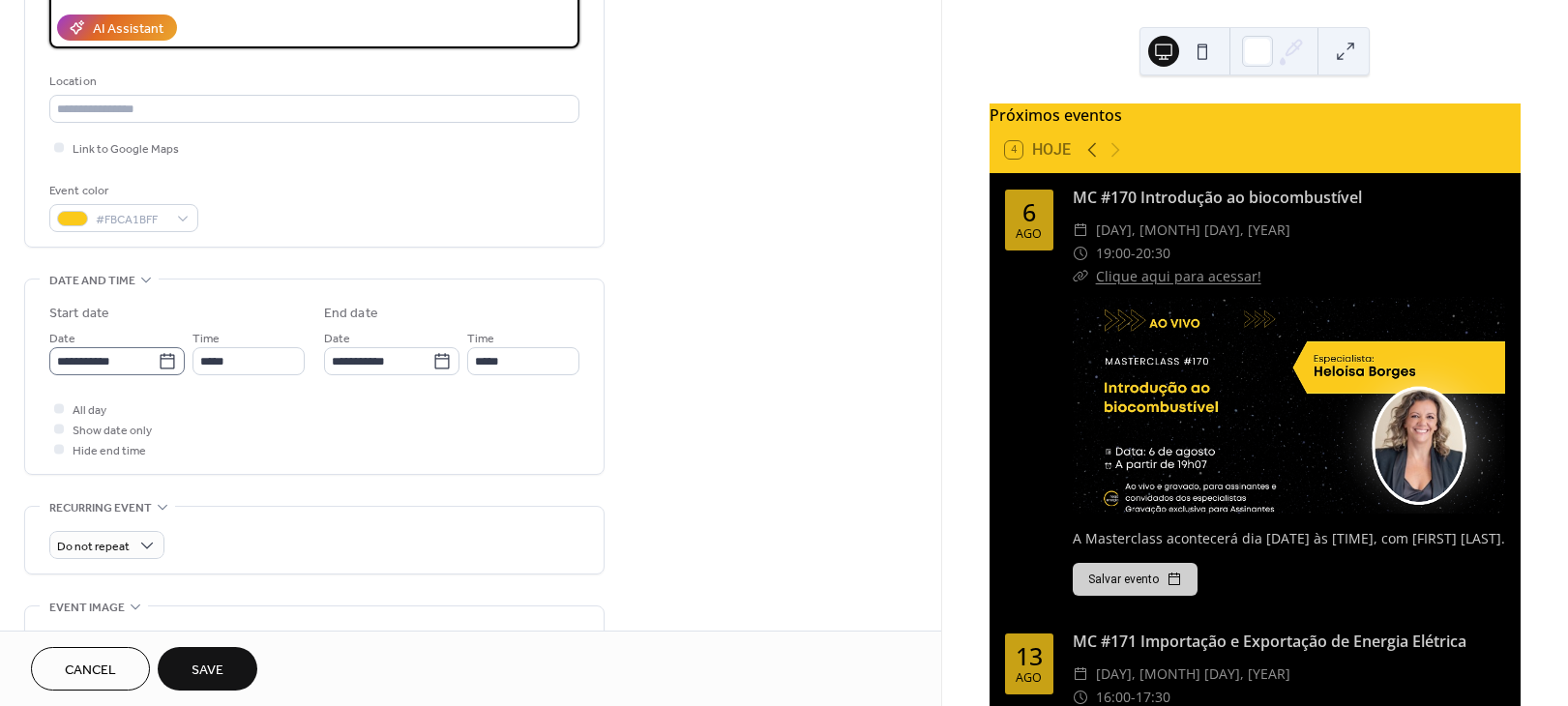 type on "**********" 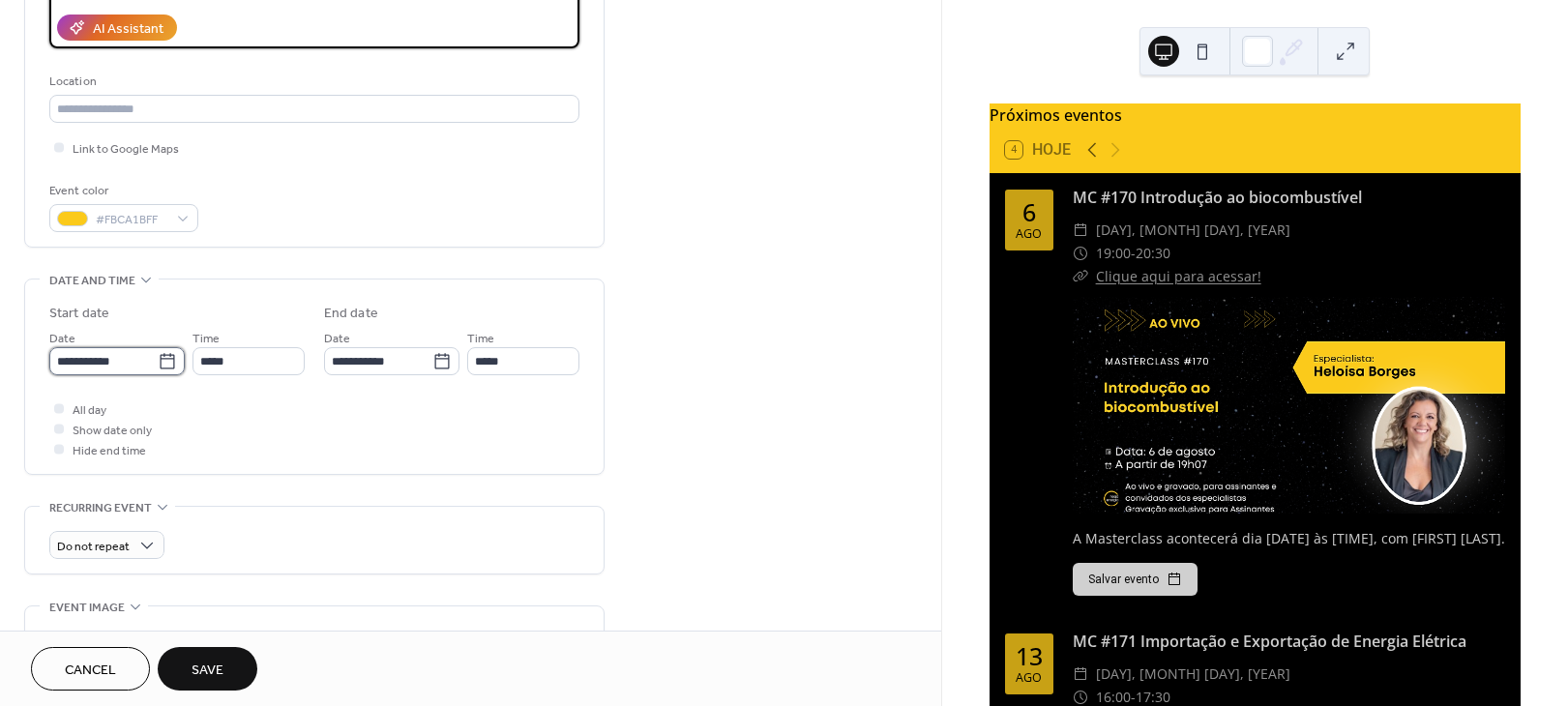 click on "**********" at bounding box center (104, 361) 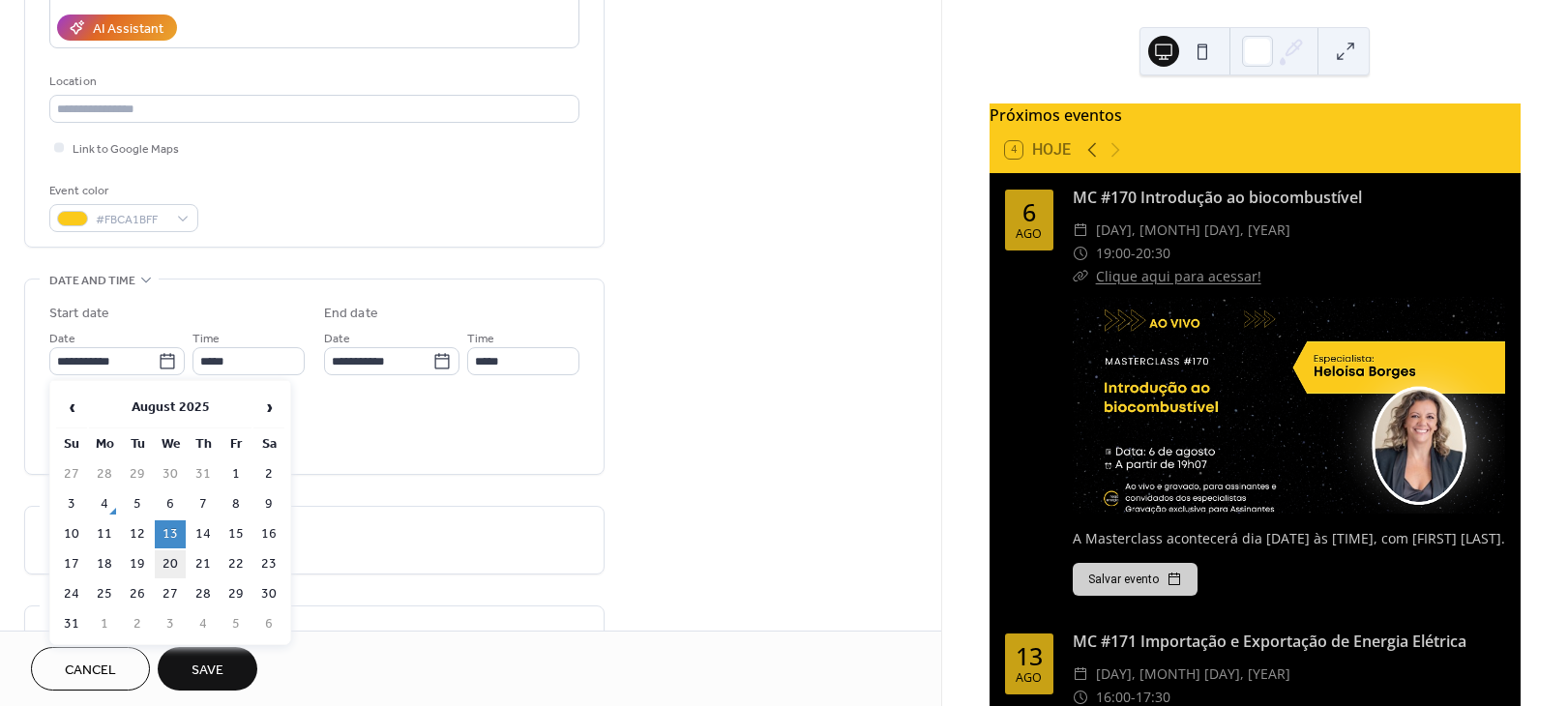 click on "20" at bounding box center (170, 564) 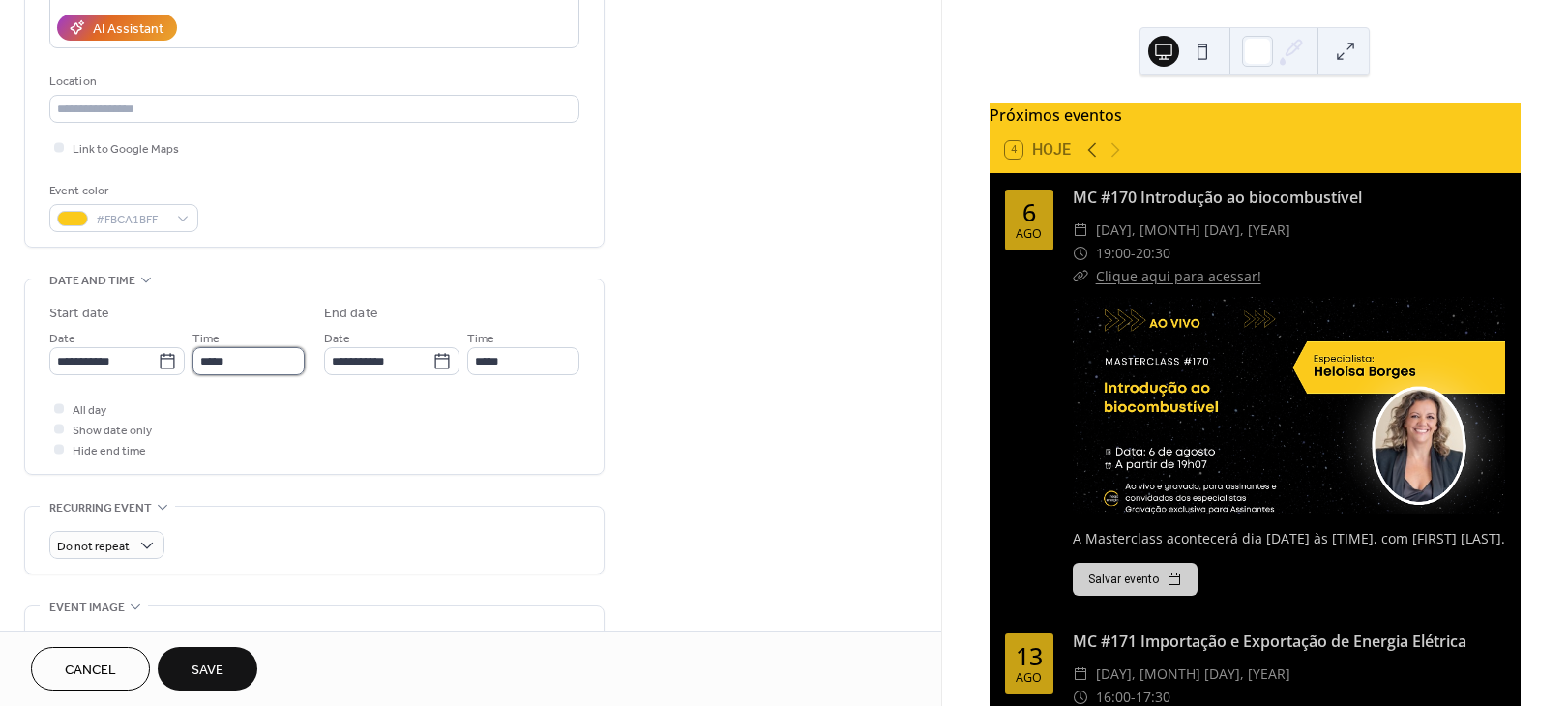 click on "*****" at bounding box center [249, 361] 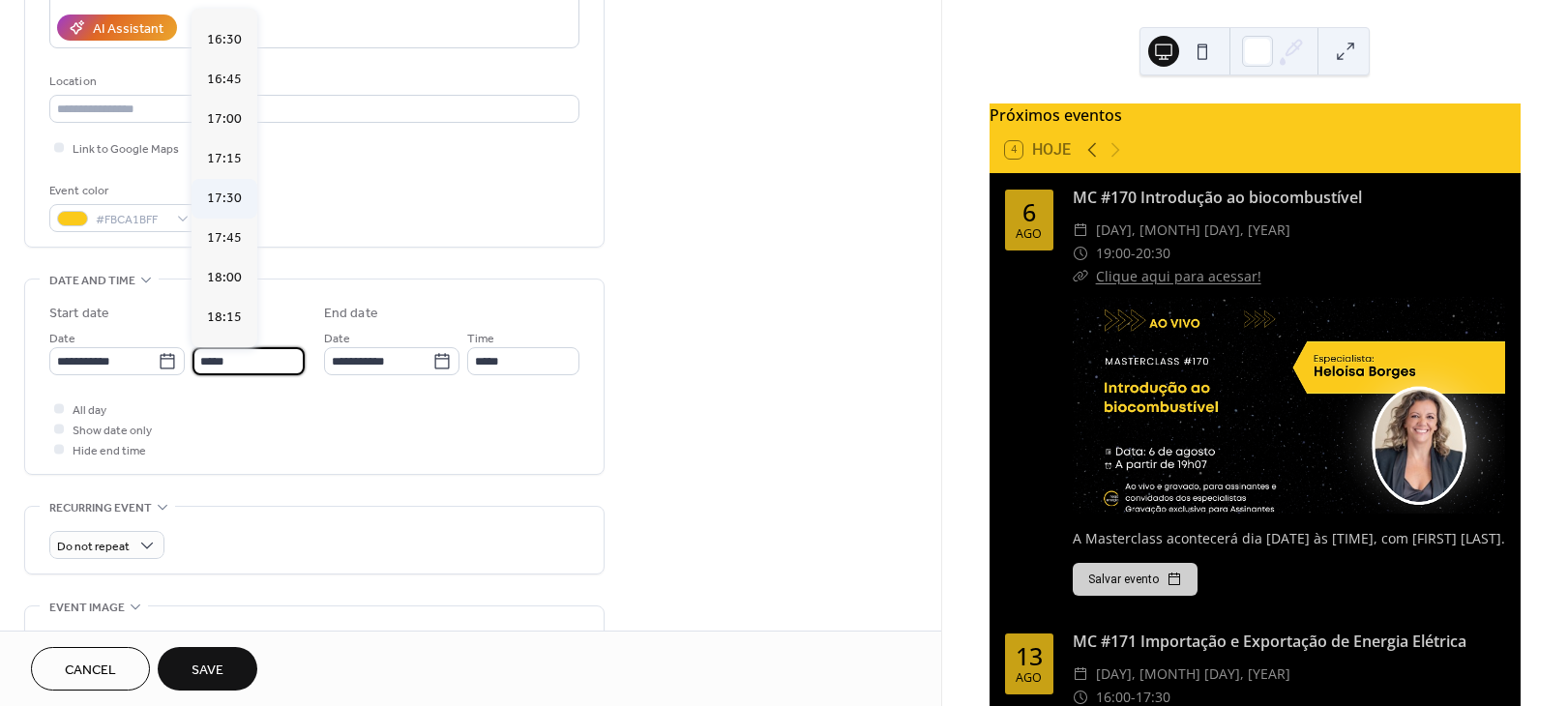 scroll, scrollTop: 2750, scrollLeft: 0, axis: vertical 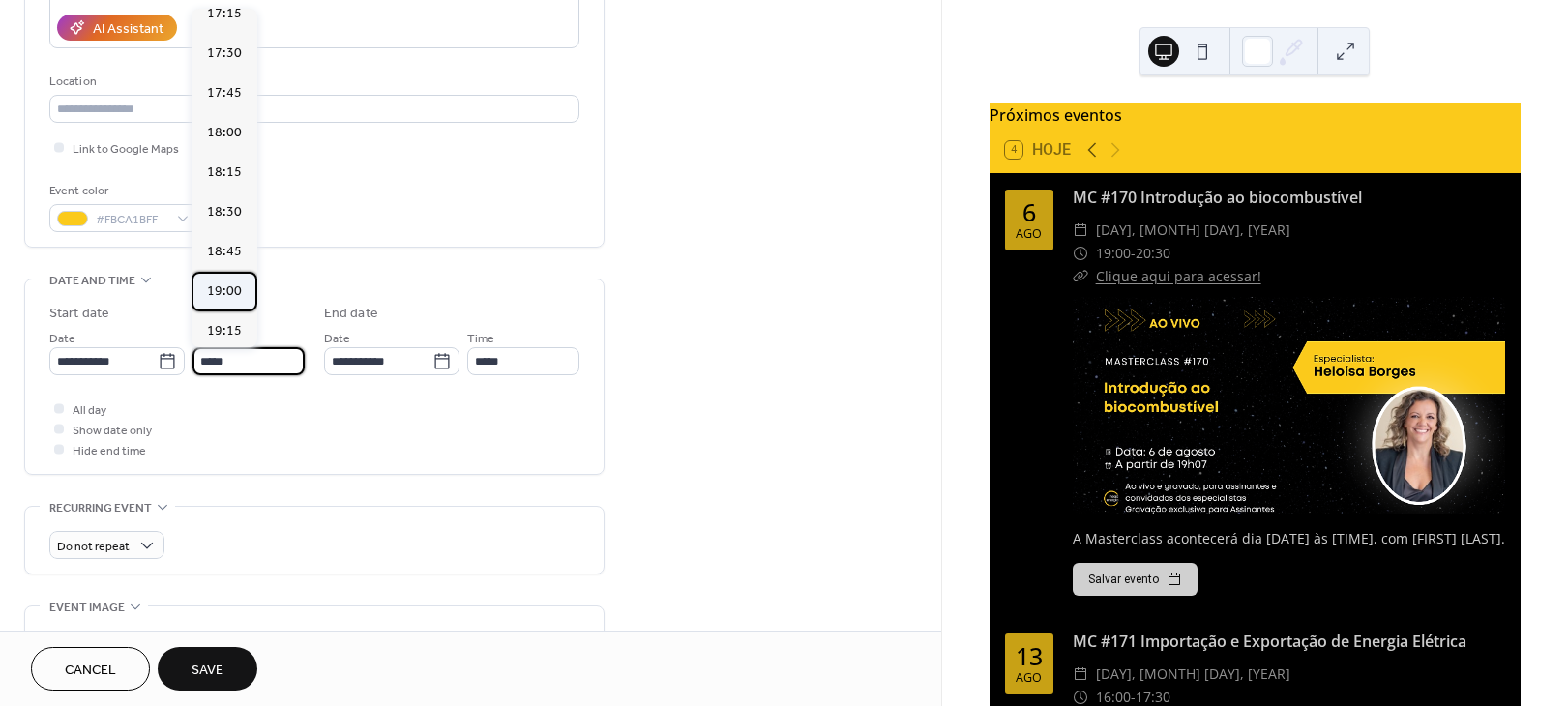 click on "19:00" at bounding box center [224, 291] 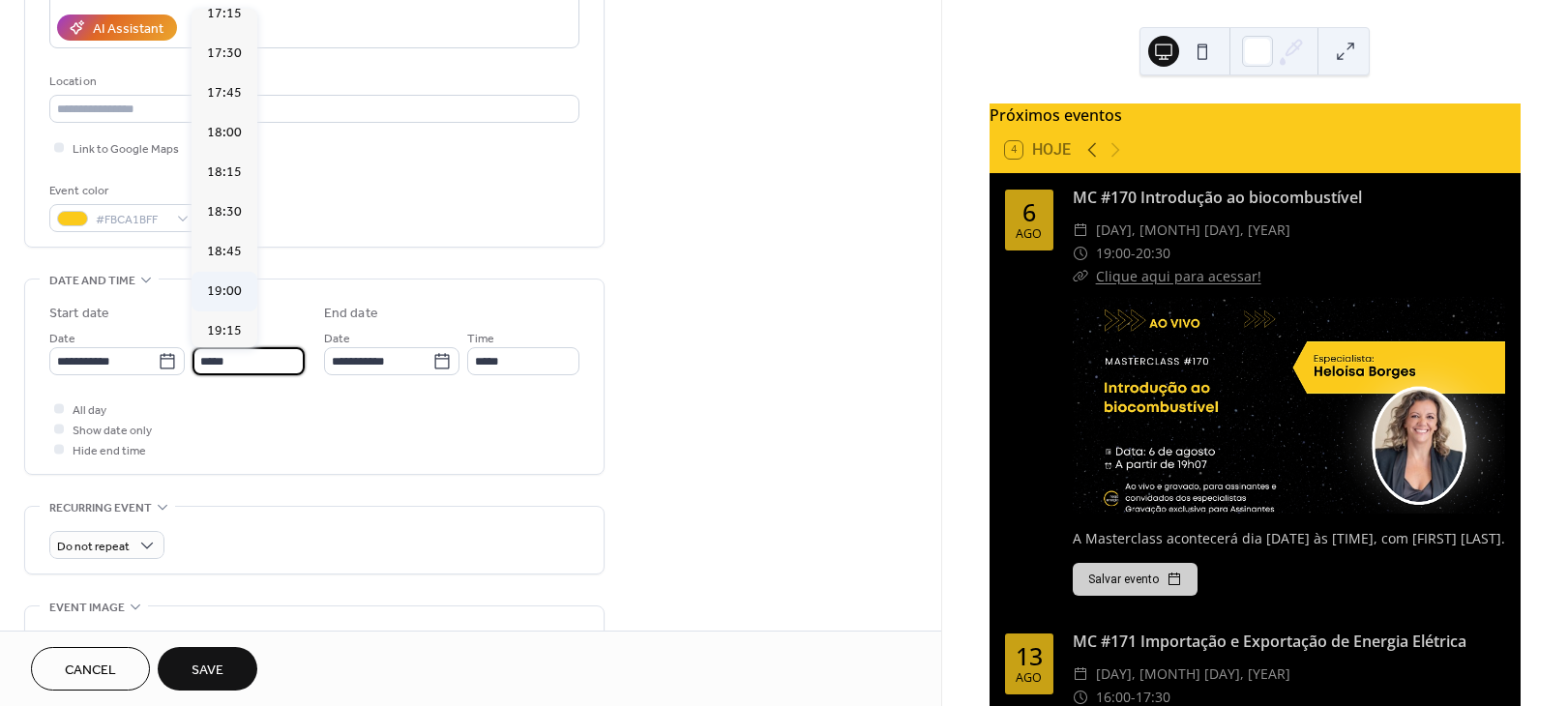 type on "*****" 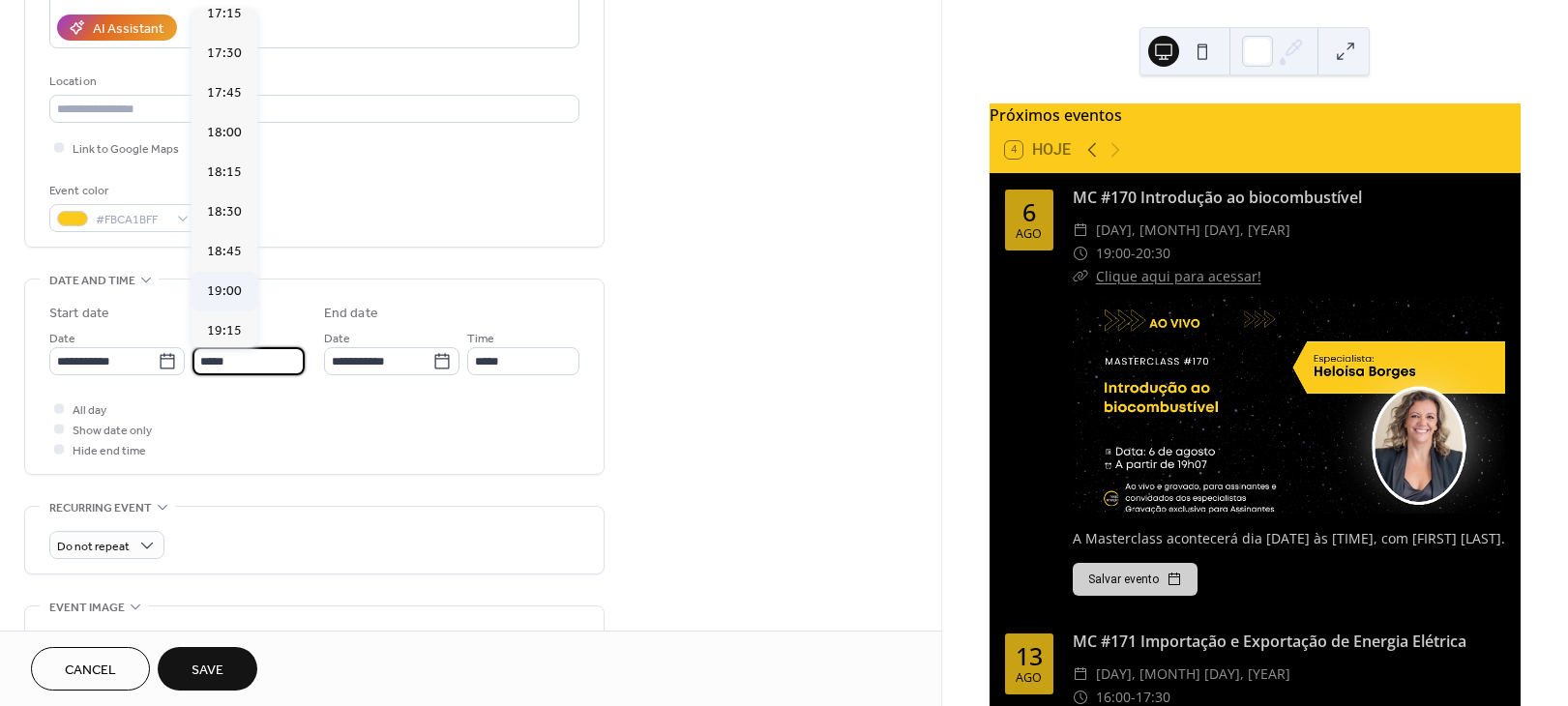 type on "*****" 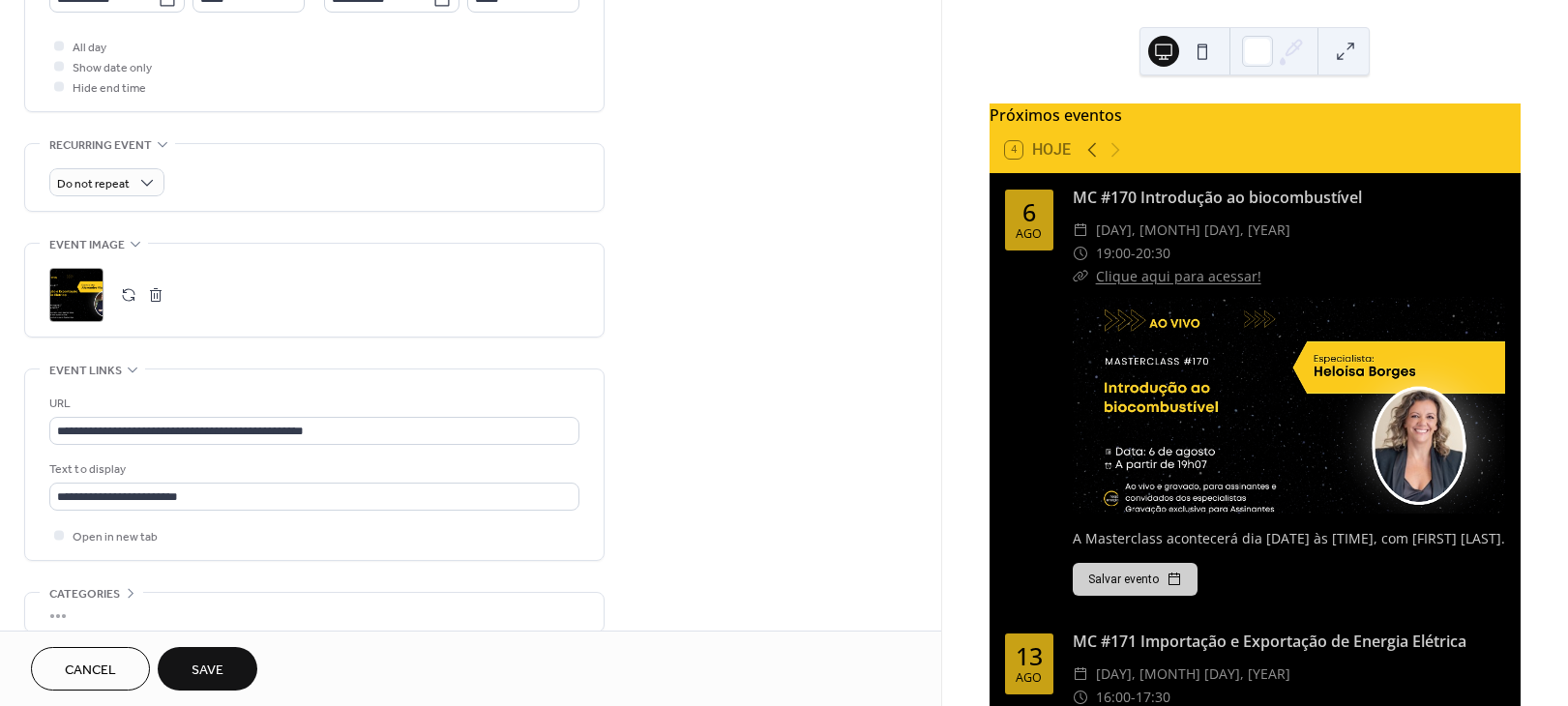 scroll, scrollTop: 726, scrollLeft: 0, axis: vertical 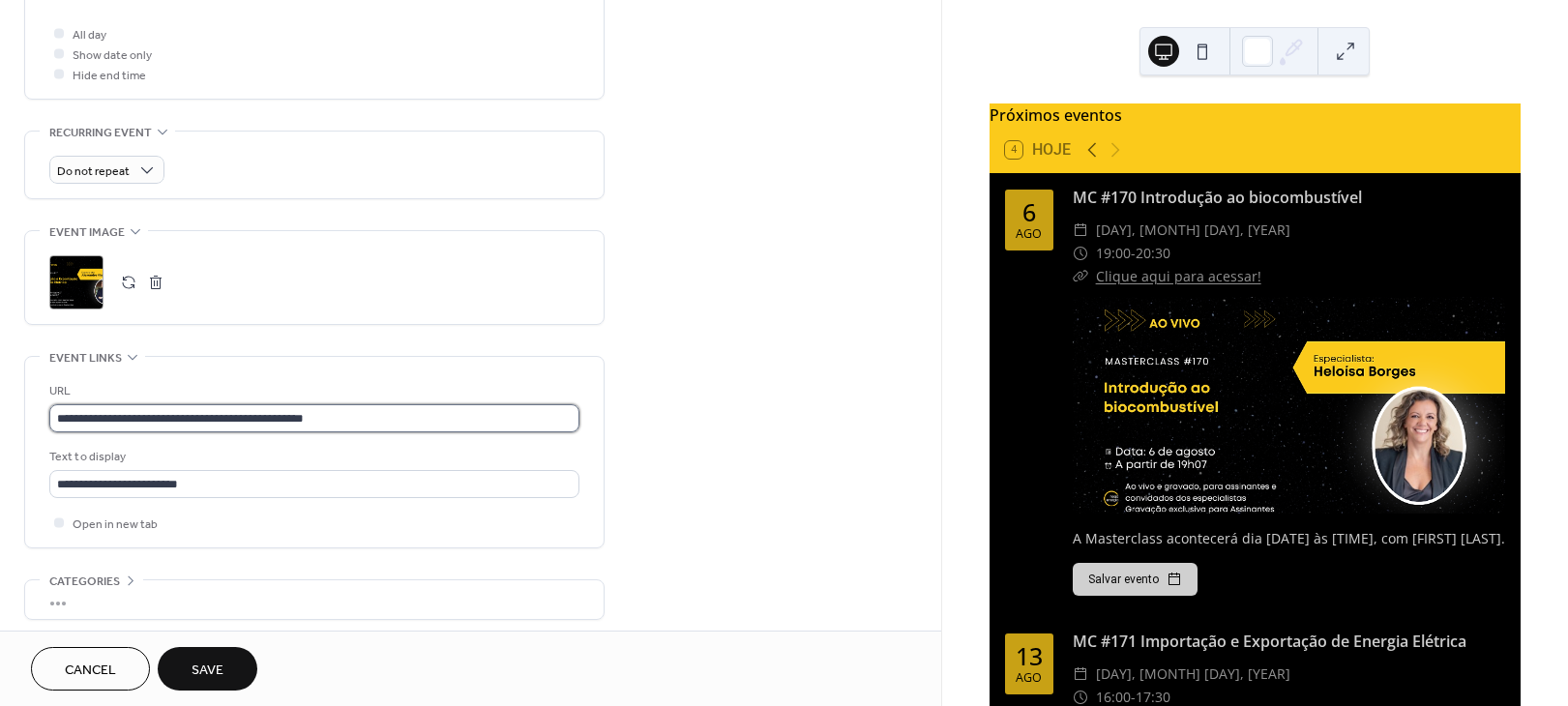 click on "**********" at bounding box center [314, 418] 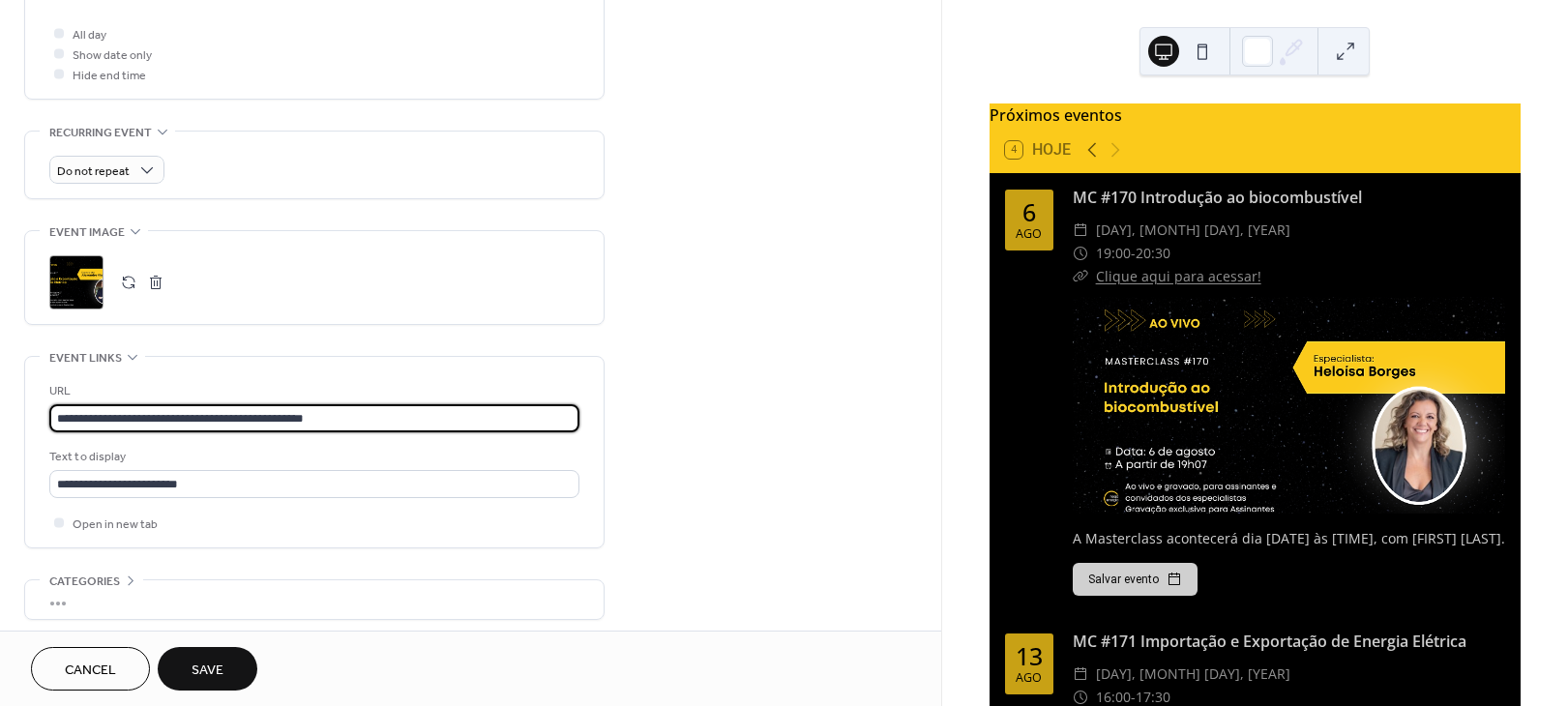 type on "**********" 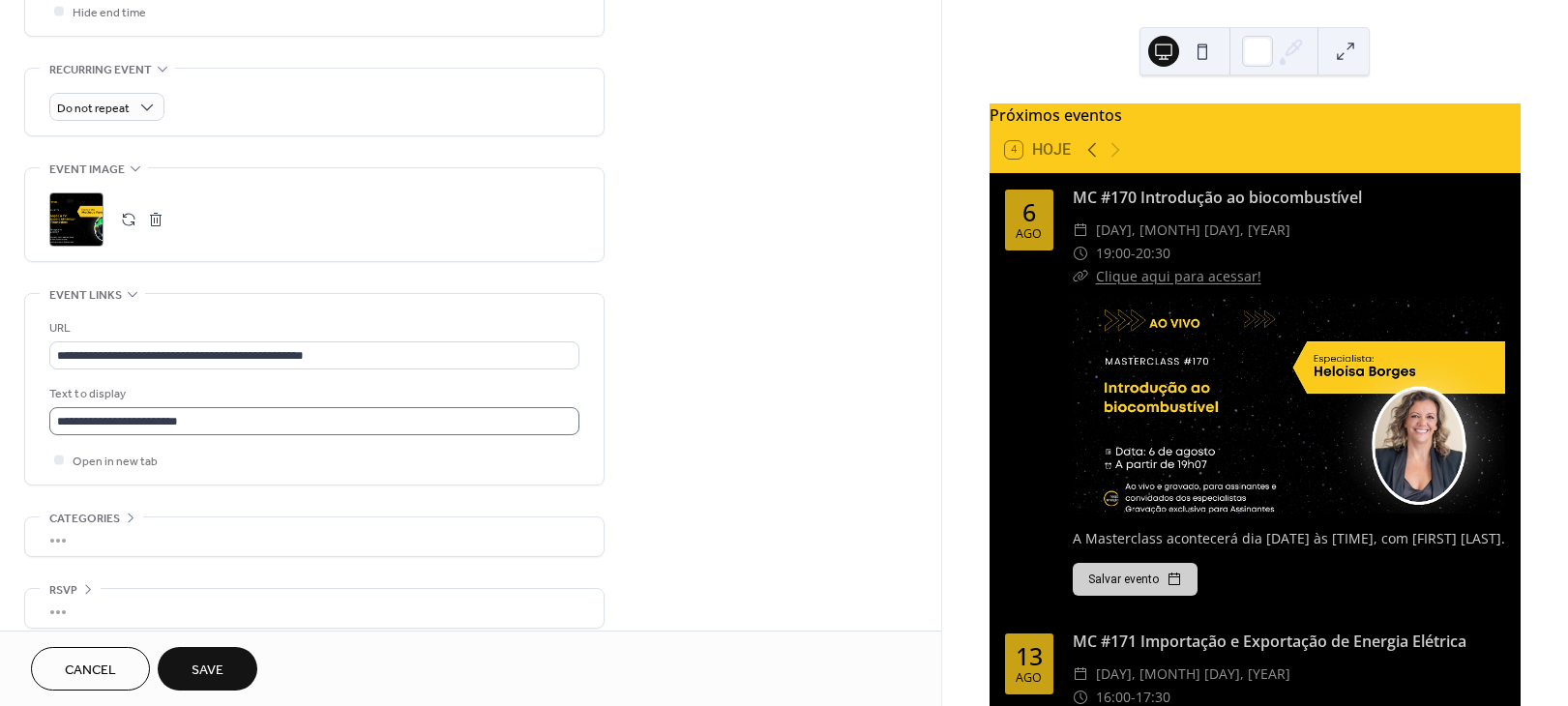 scroll, scrollTop: 805, scrollLeft: 0, axis: vertical 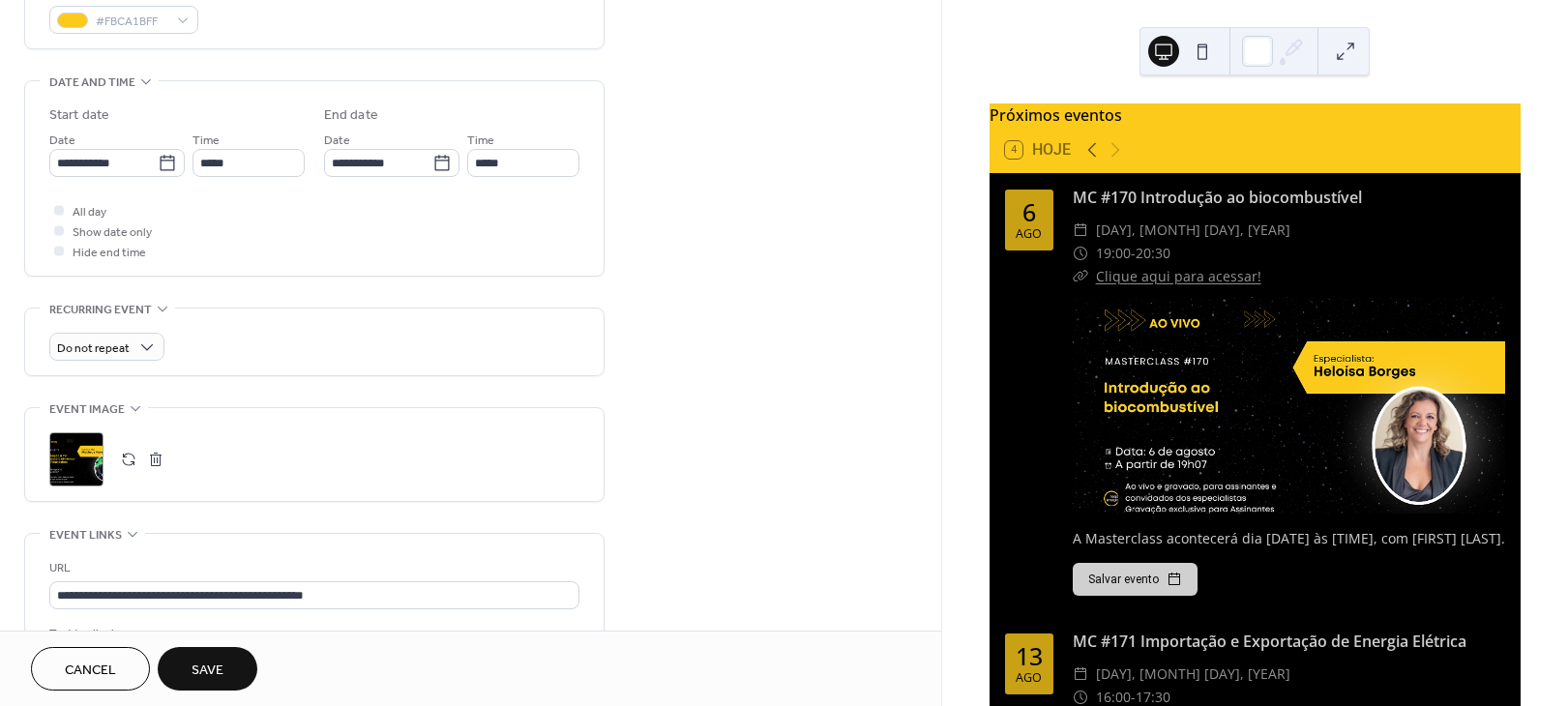 click on "Save" at bounding box center [207, 670] 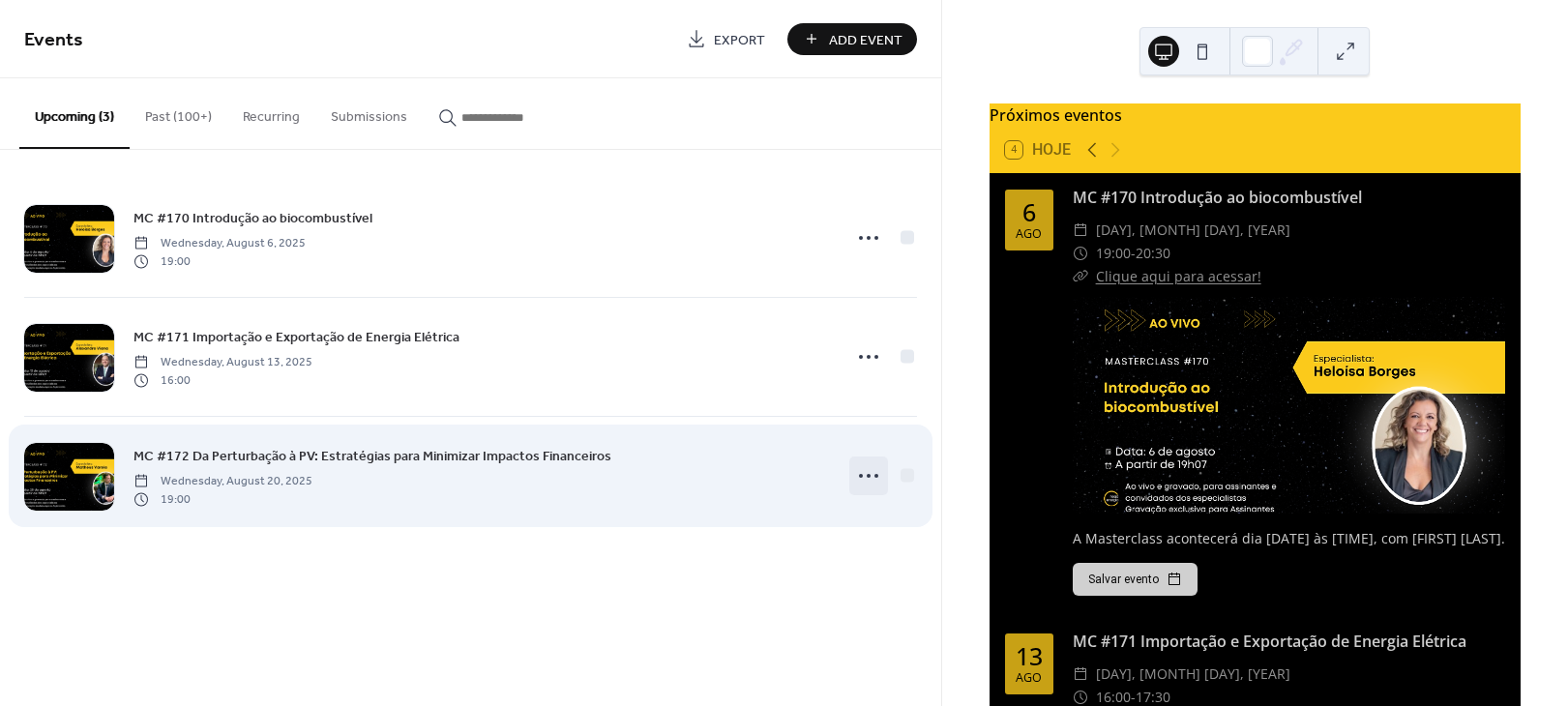 click 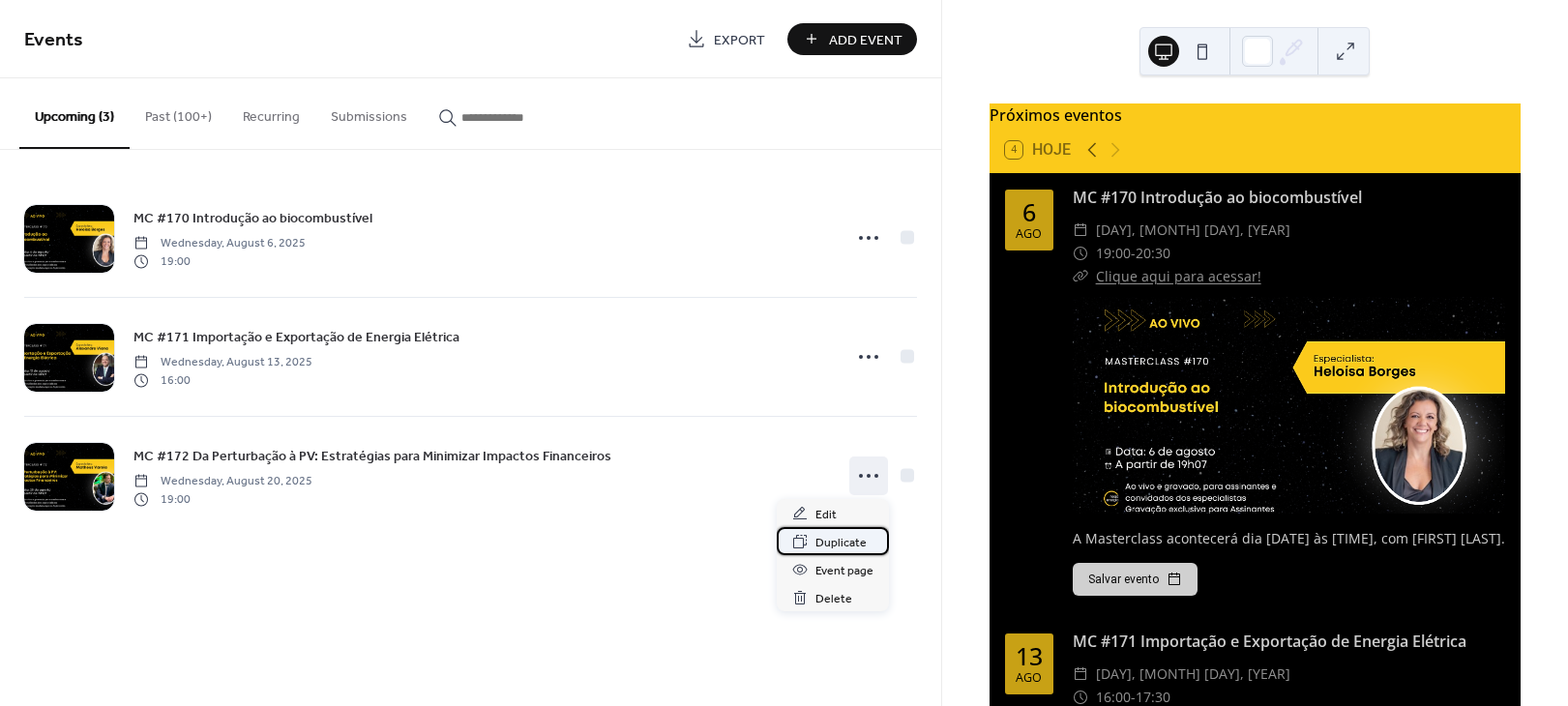 click on "Duplicate" at bounding box center (841, 543) 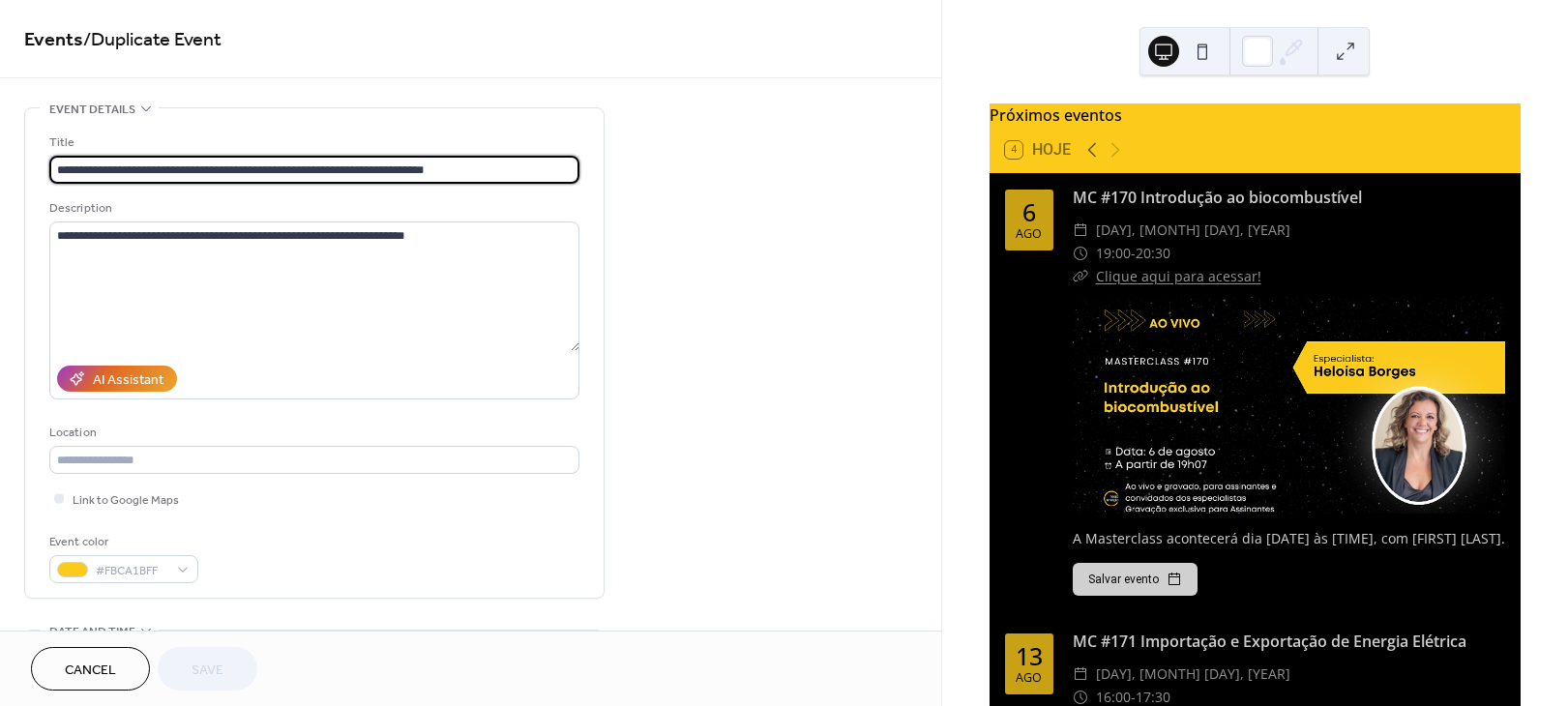click on "**********" at bounding box center (314, 169) 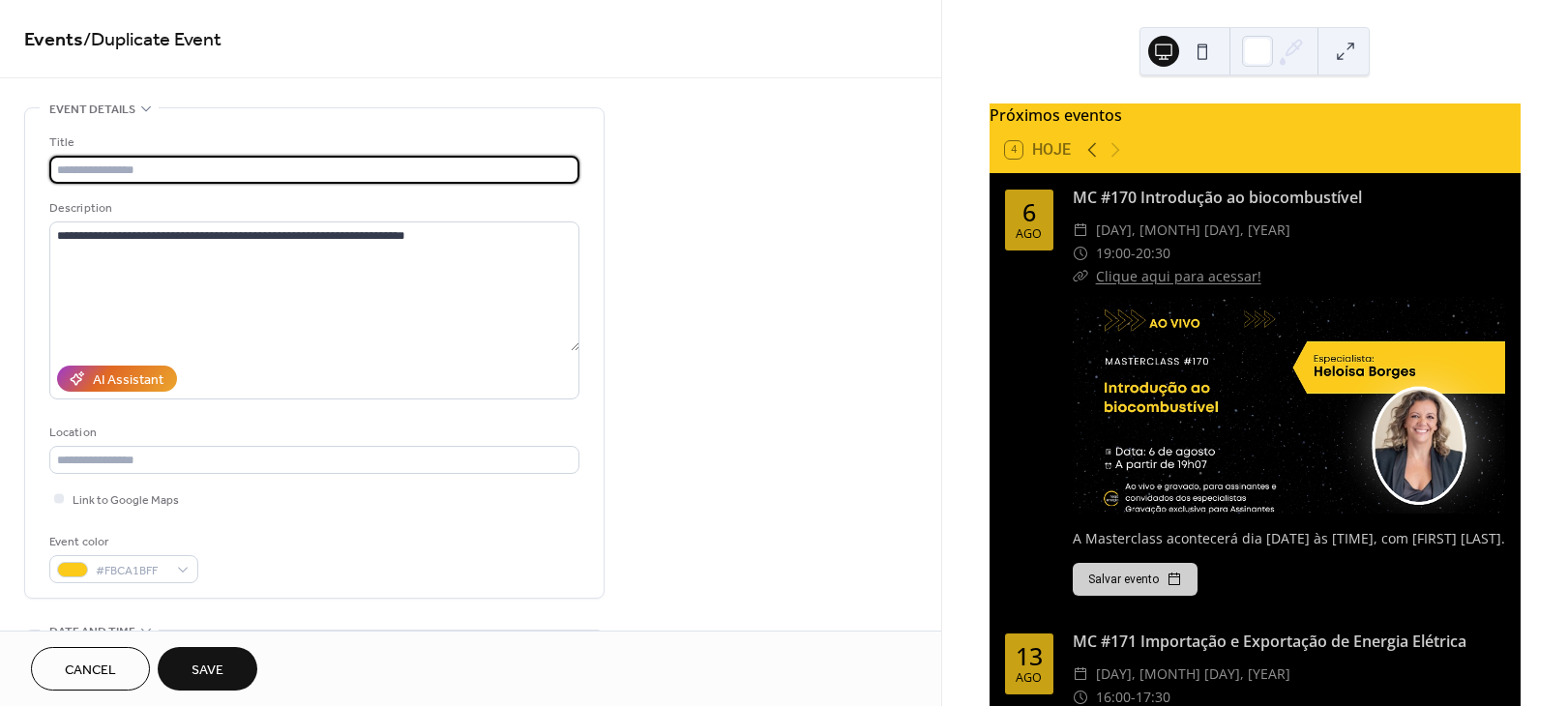 paste on "**********" 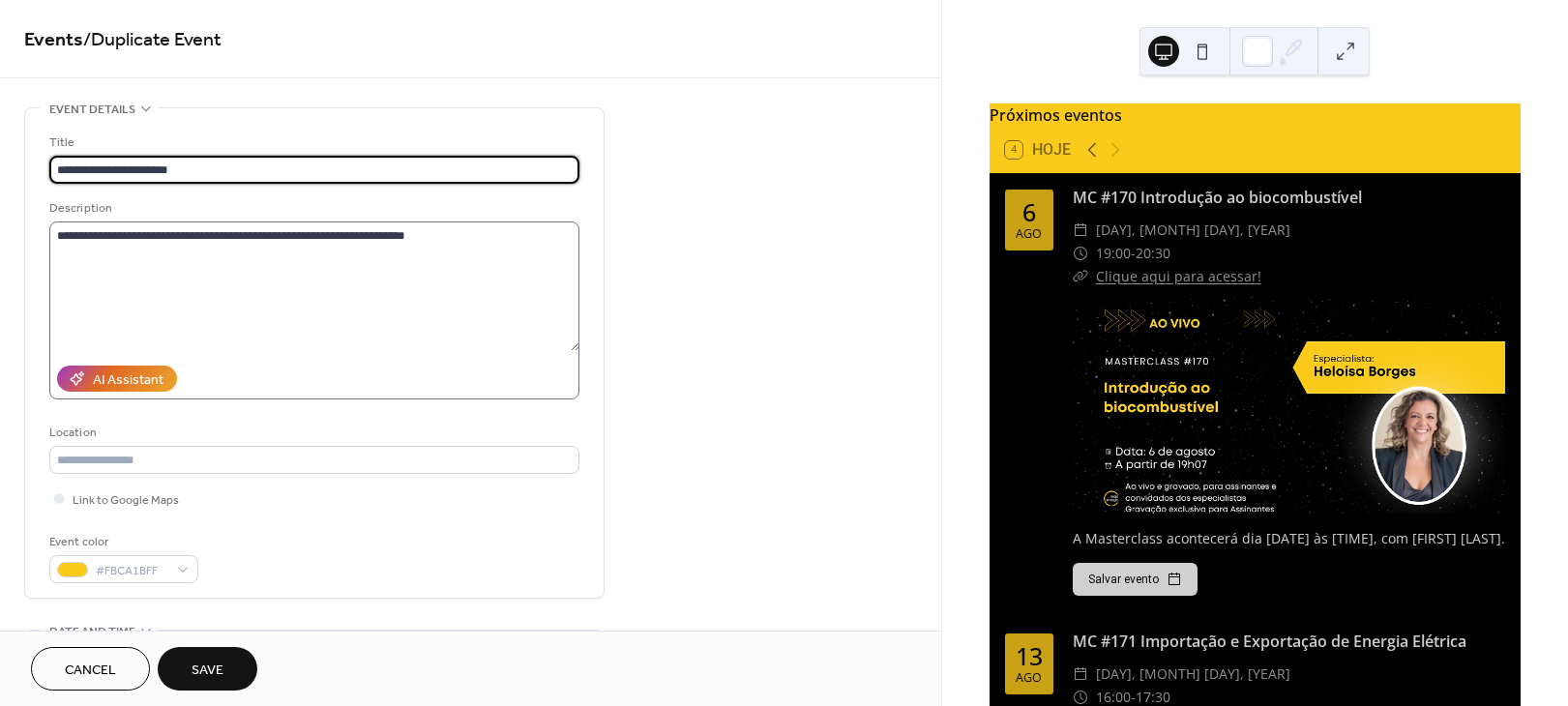 type on "**********" 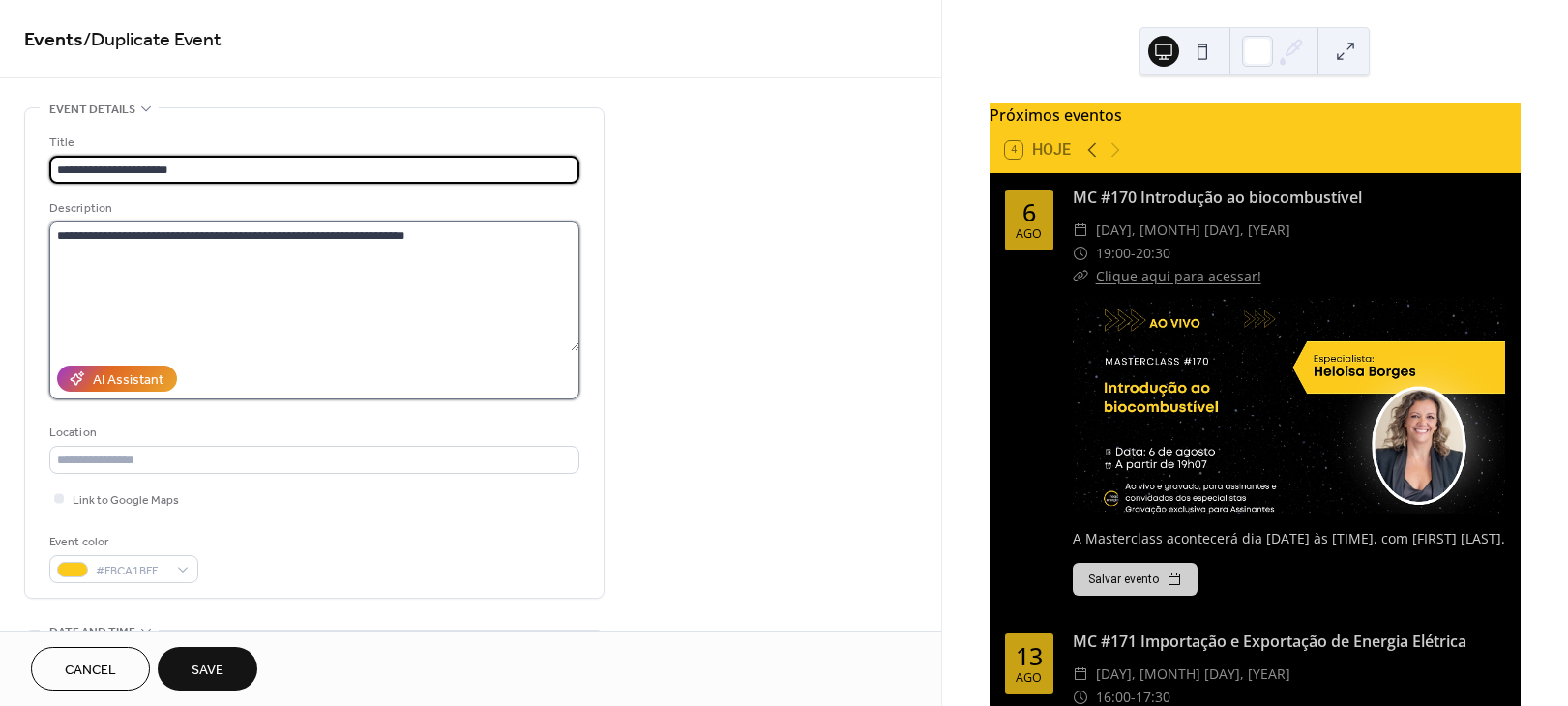 click on "**********" at bounding box center [314, 286] 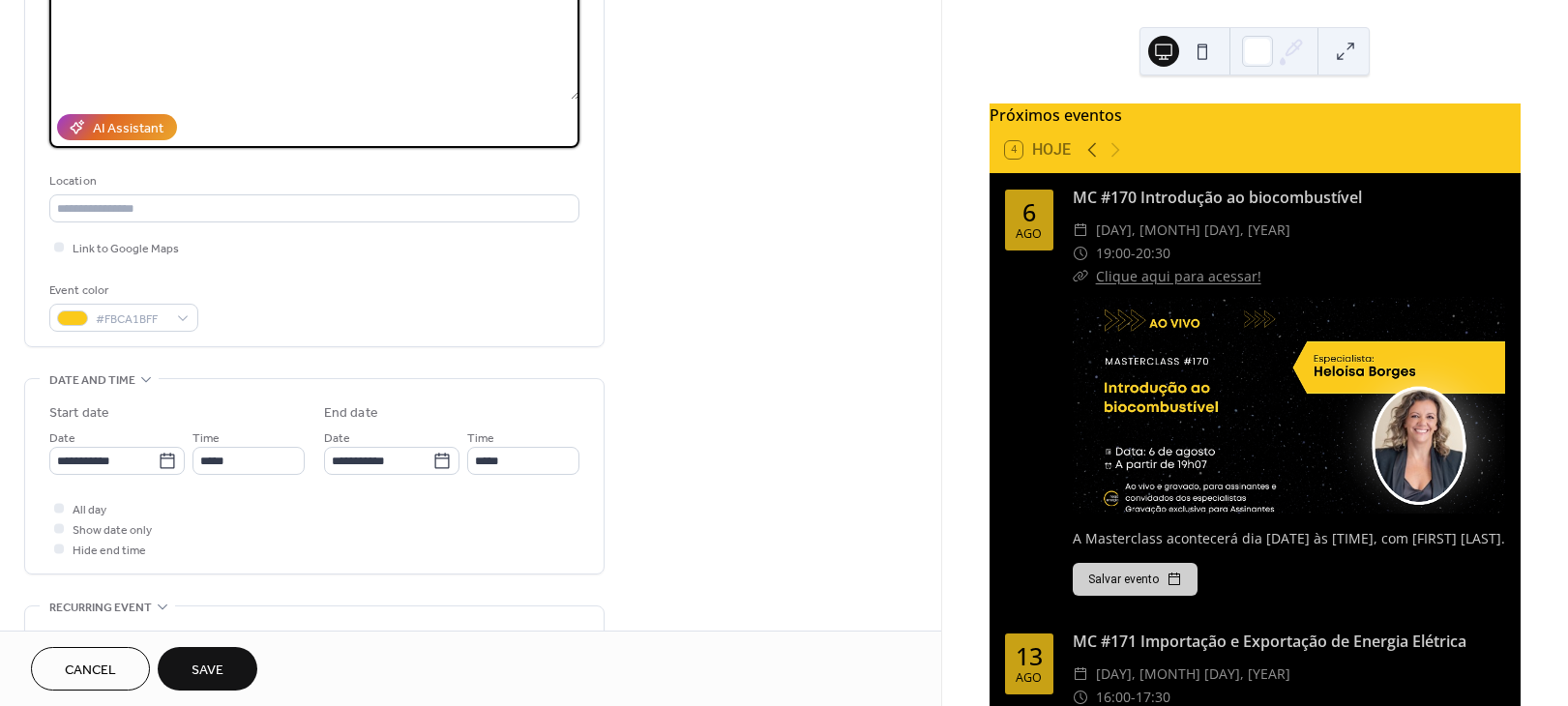 scroll, scrollTop: 466, scrollLeft: 0, axis: vertical 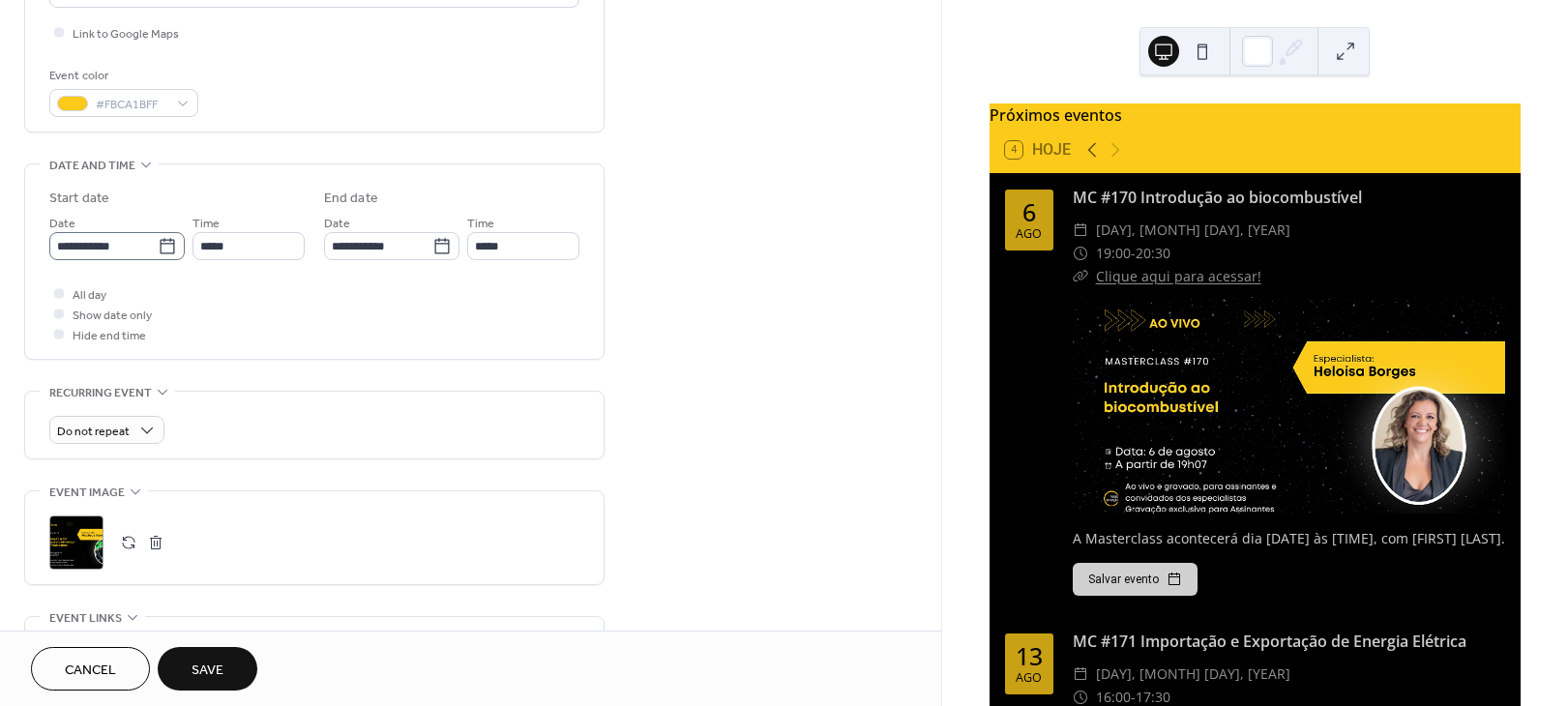 type on "**********" 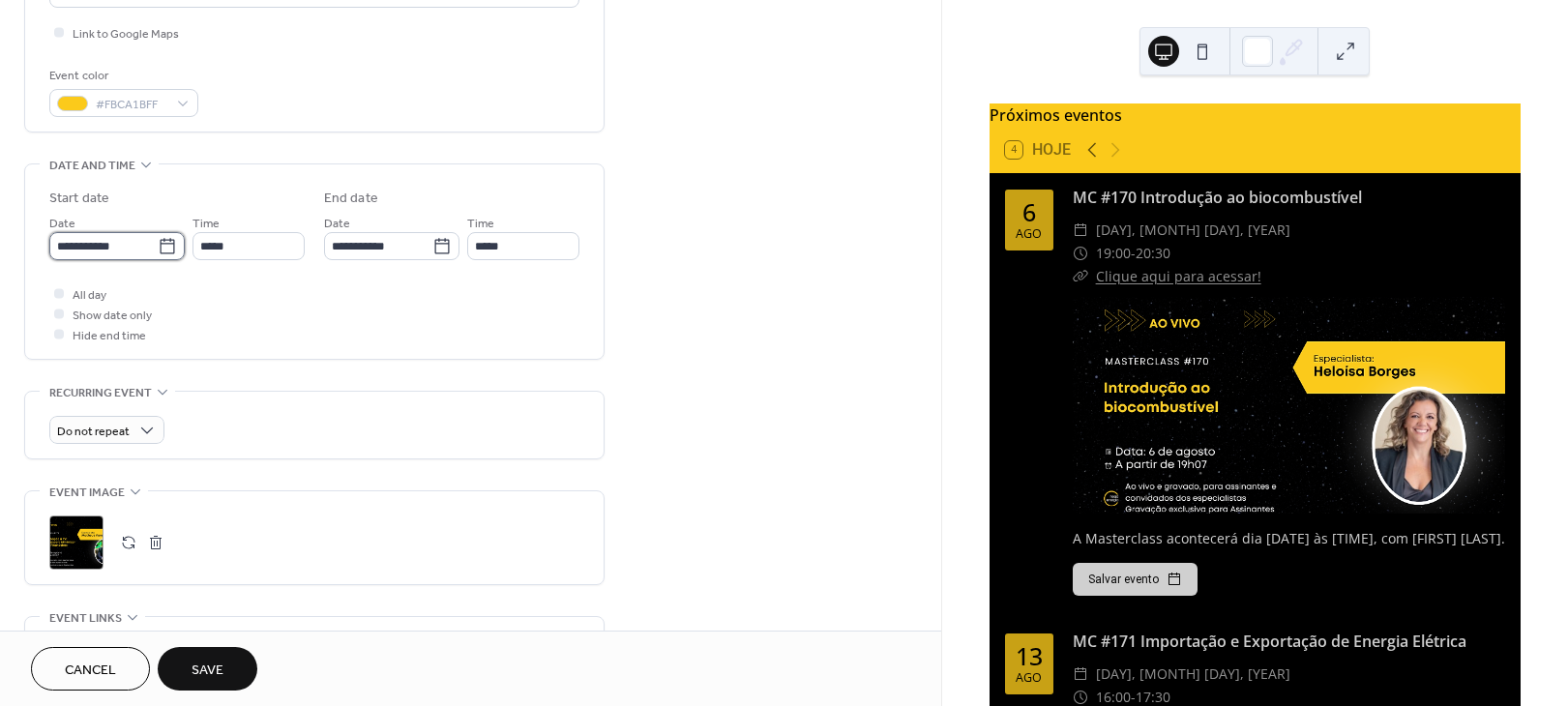 click on "**********" at bounding box center (104, 246) 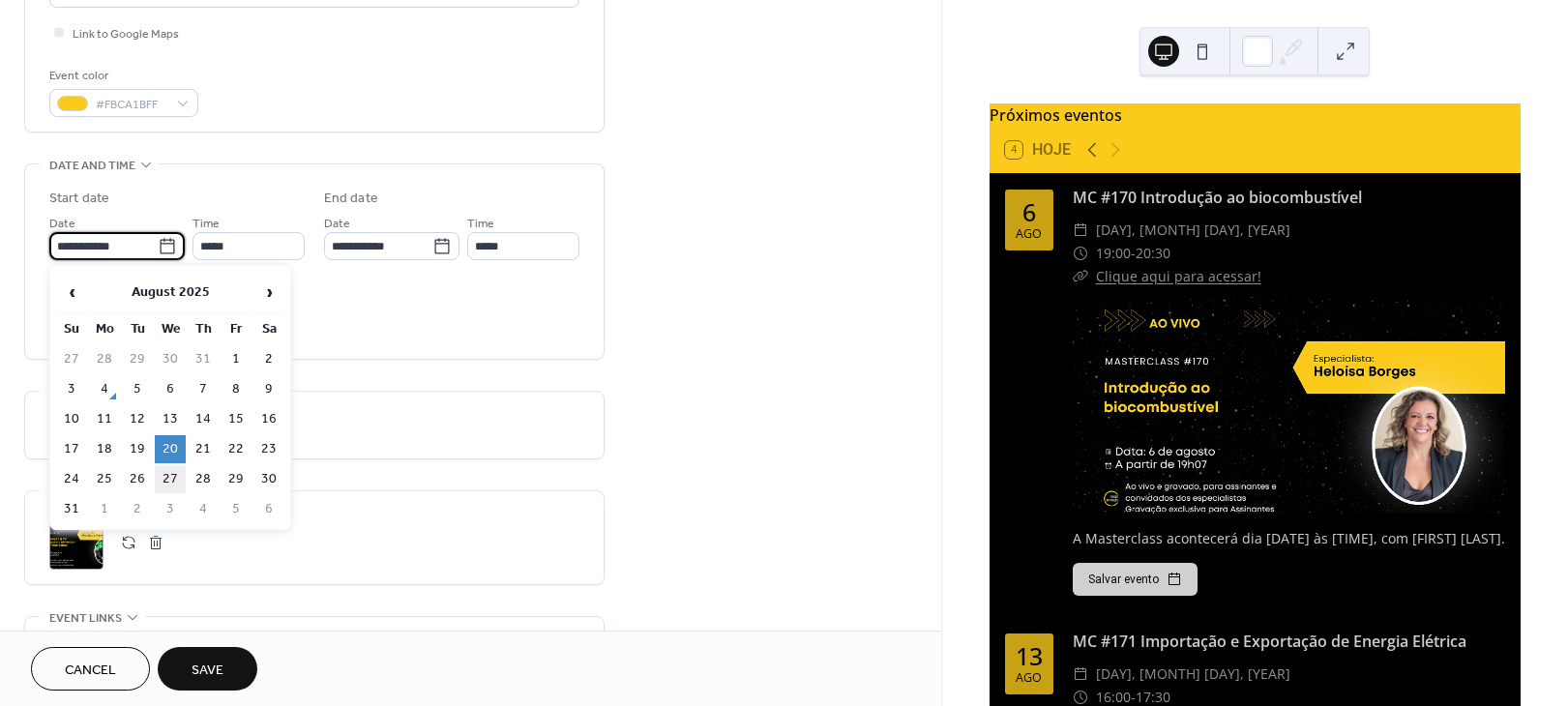 click on "27" at bounding box center (170, 479) 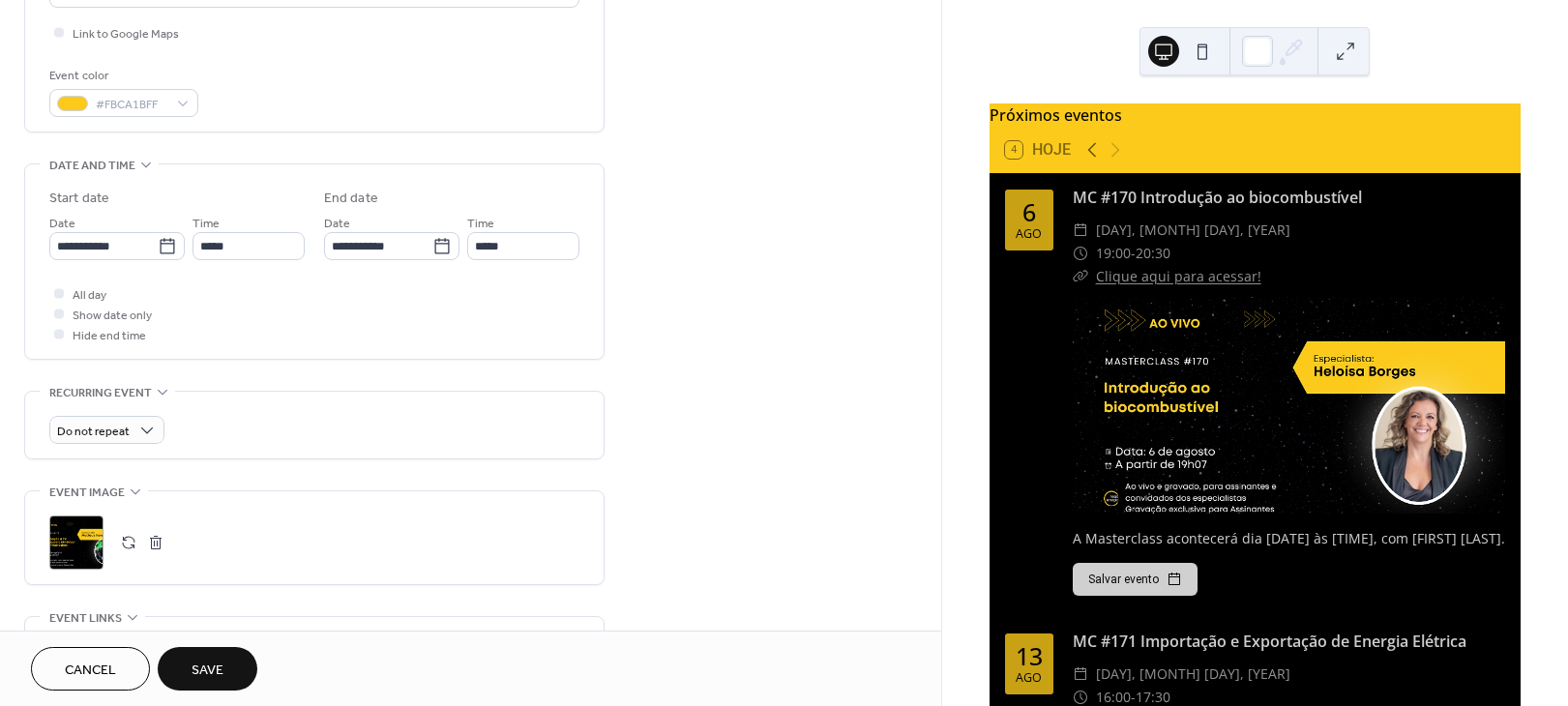 click at bounding box center (129, 543) 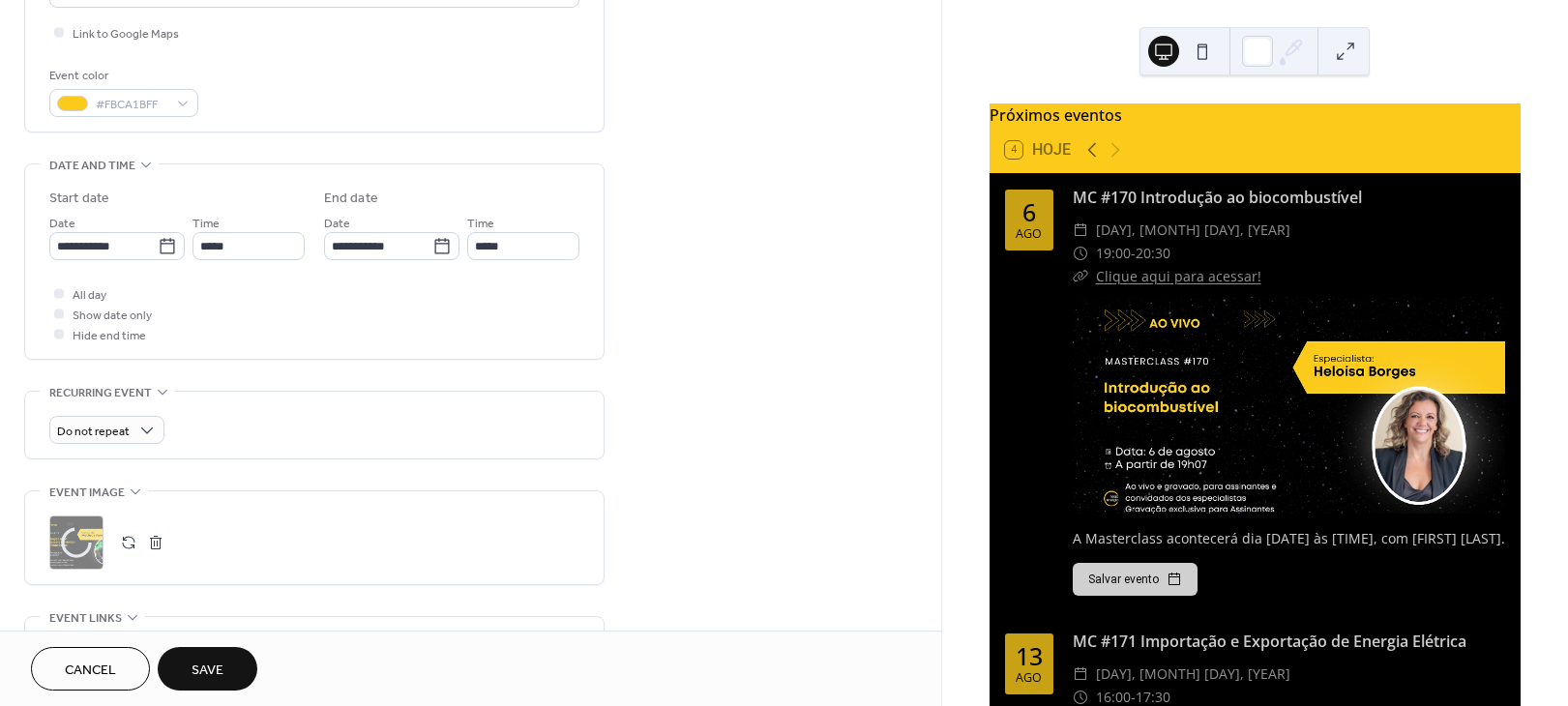 scroll, scrollTop: 807, scrollLeft: 0, axis: vertical 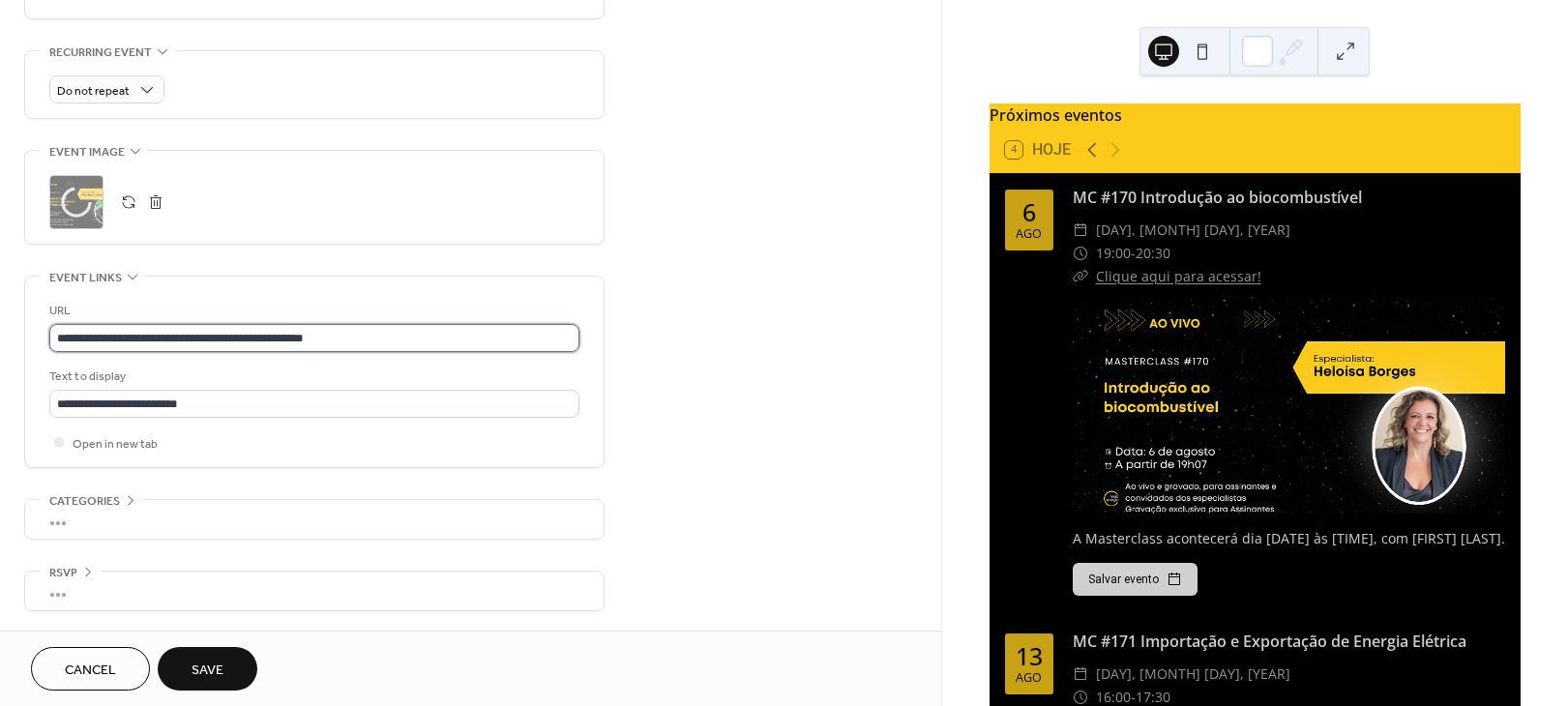 click on "**********" at bounding box center (314, 338) 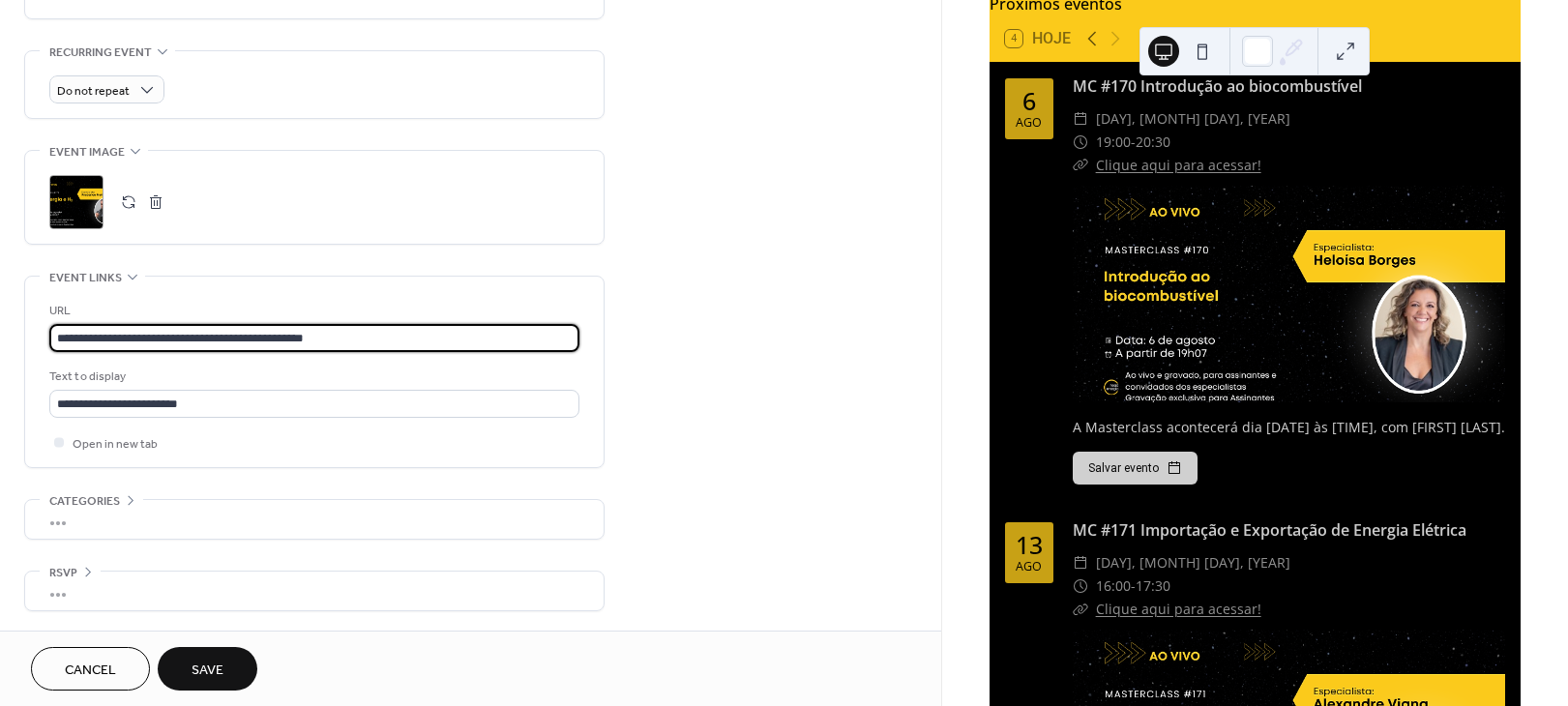 scroll, scrollTop: 0, scrollLeft: 0, axis: both 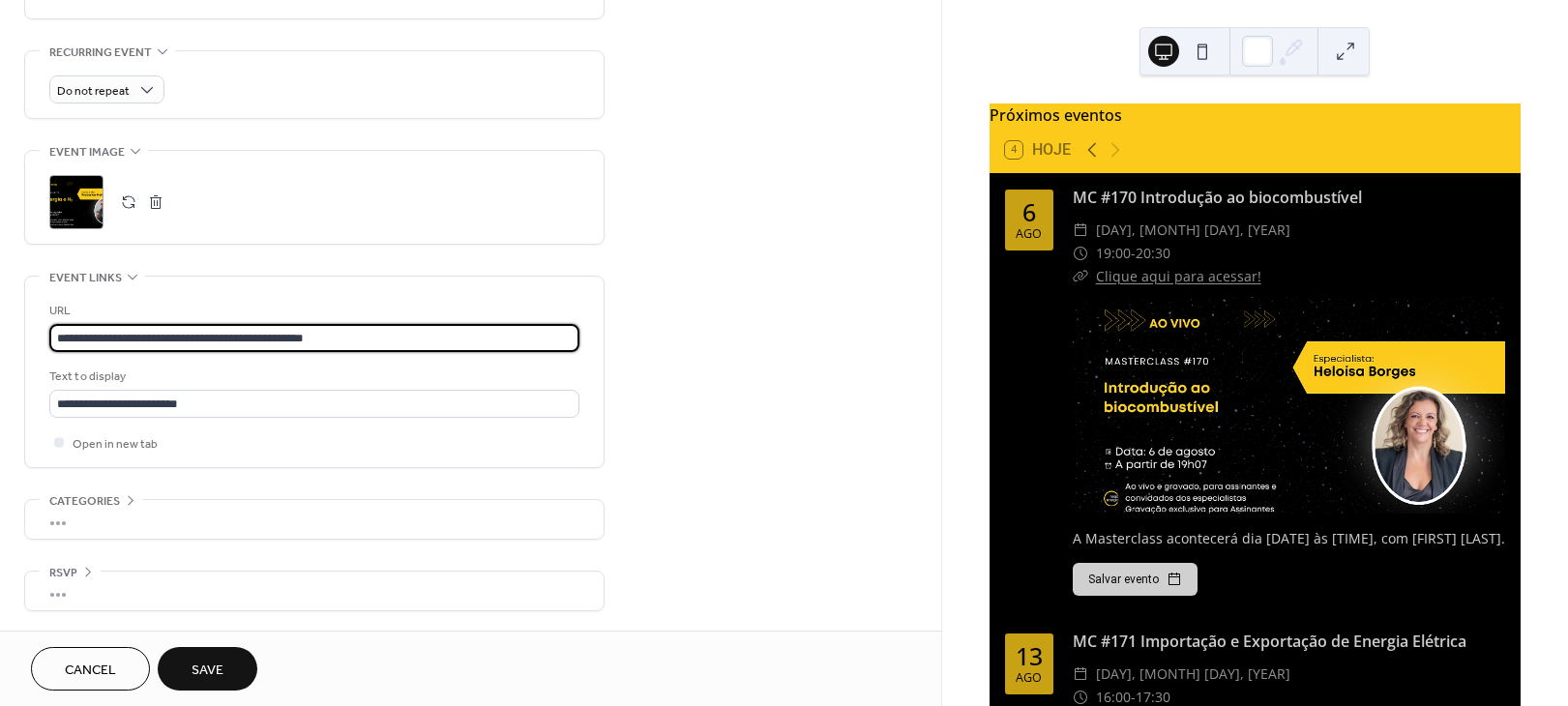 type on "**********" 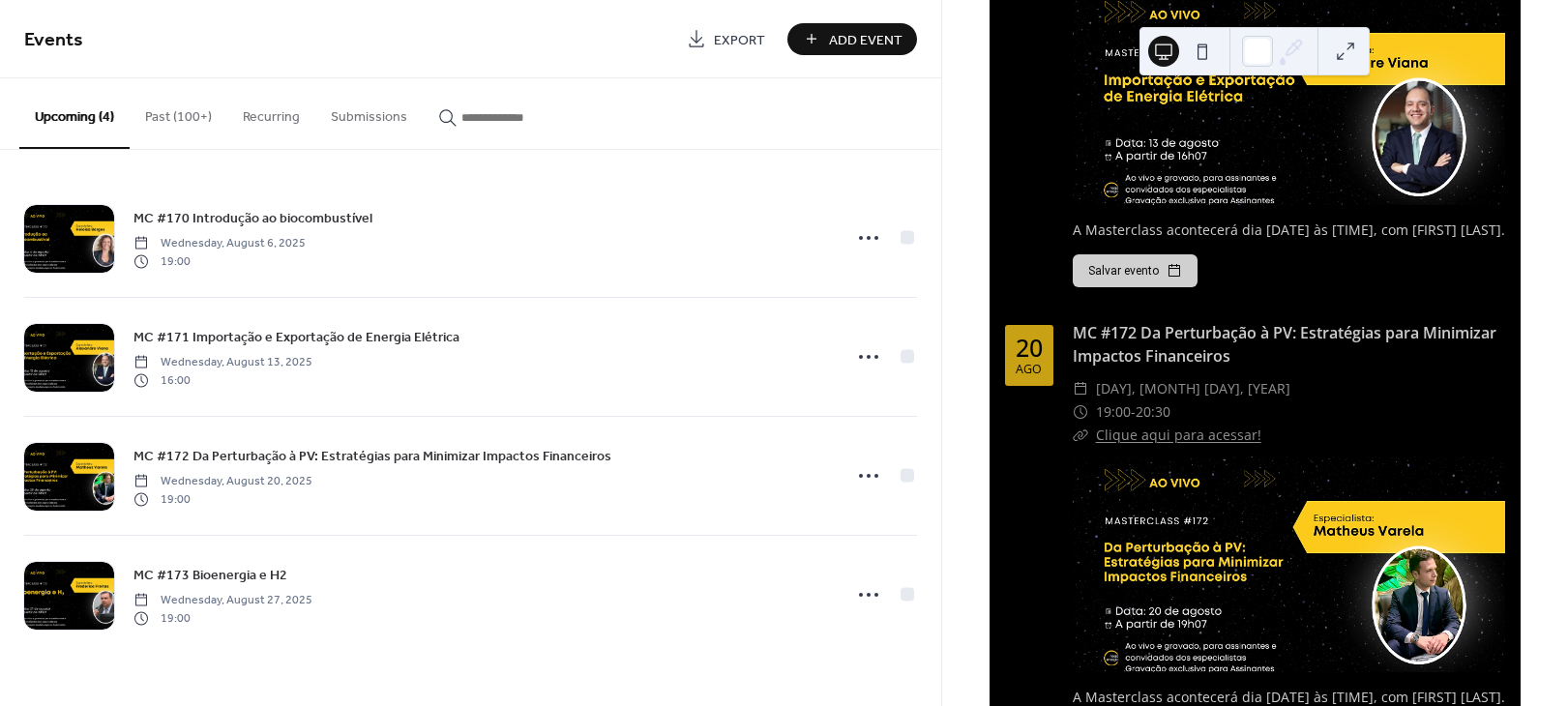 scroll, scrollTop: 1387, scrollLeft: 0, axis: vertical 